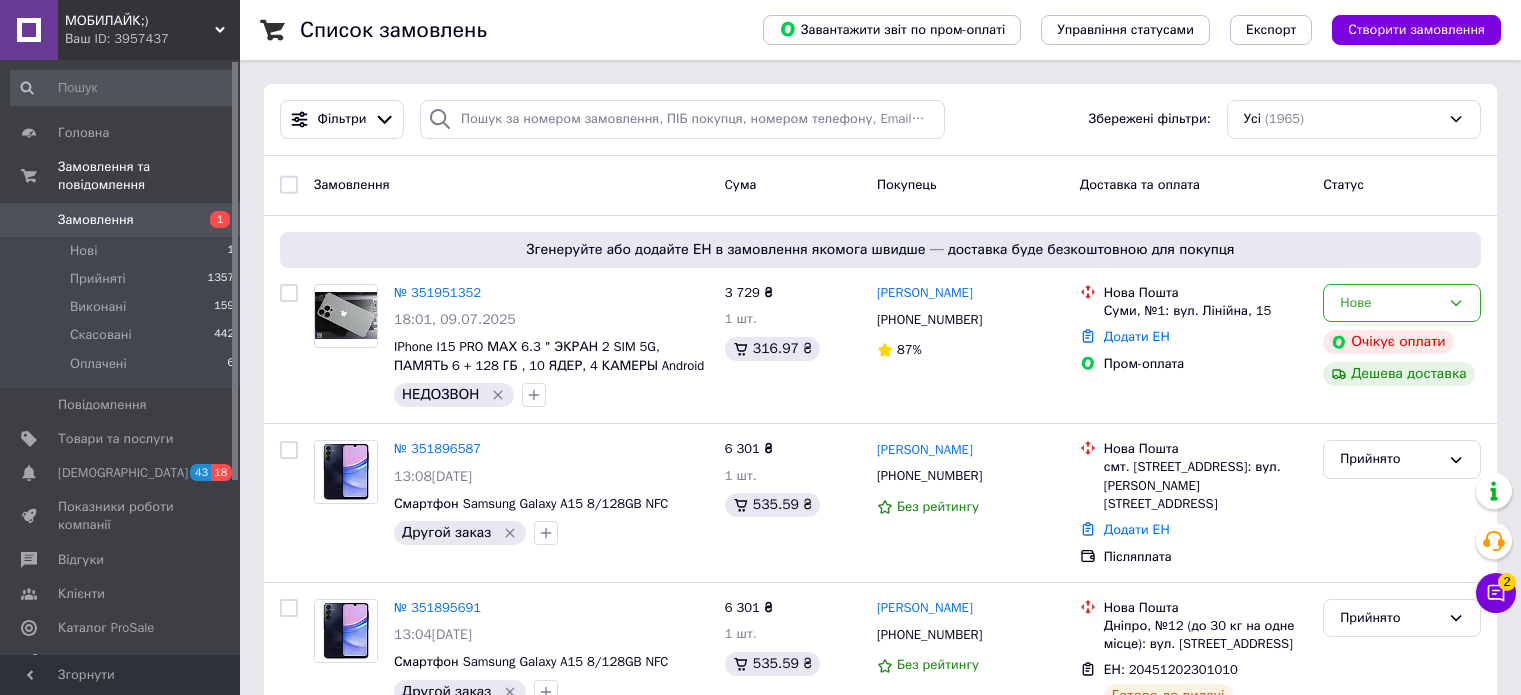 scroll, scrollTop: 0, scrollLeft: 0, axis: both 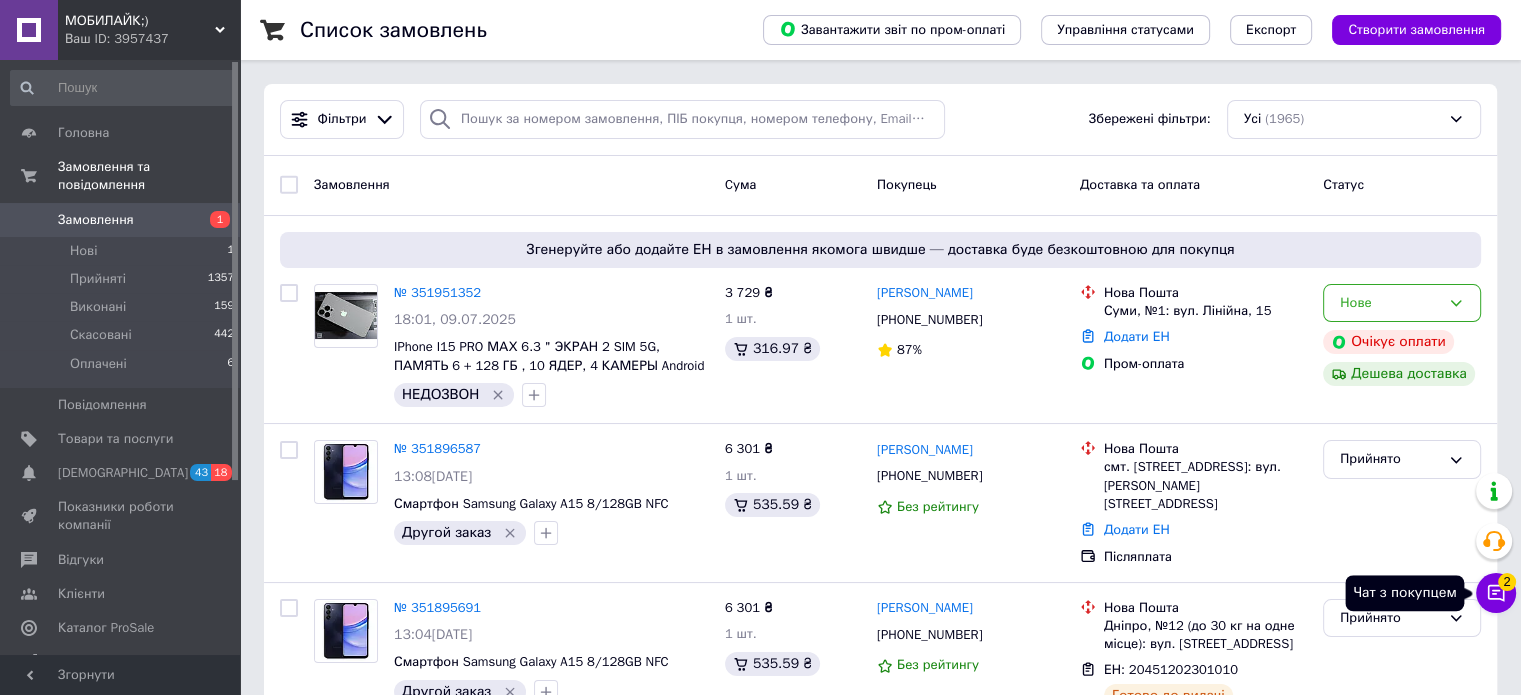 click 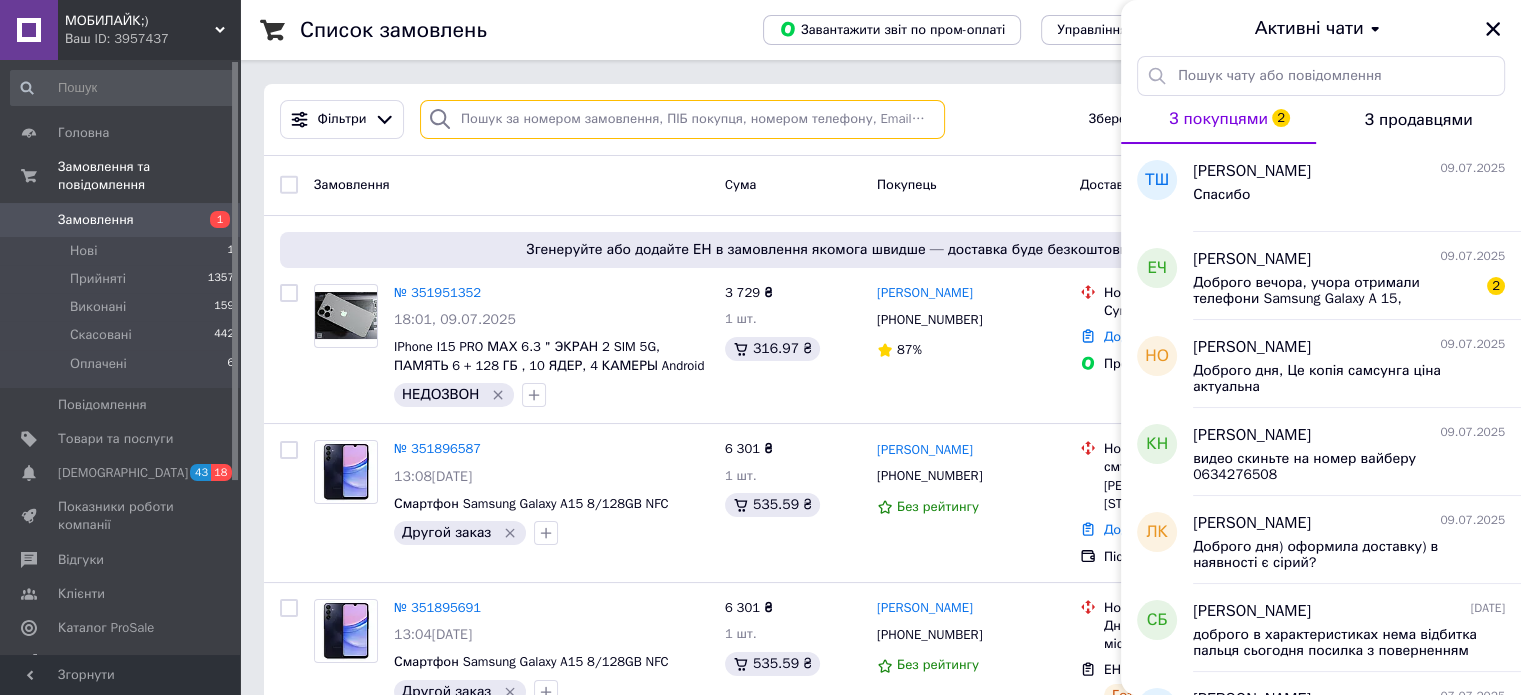 click at bounding box center (682, 119) 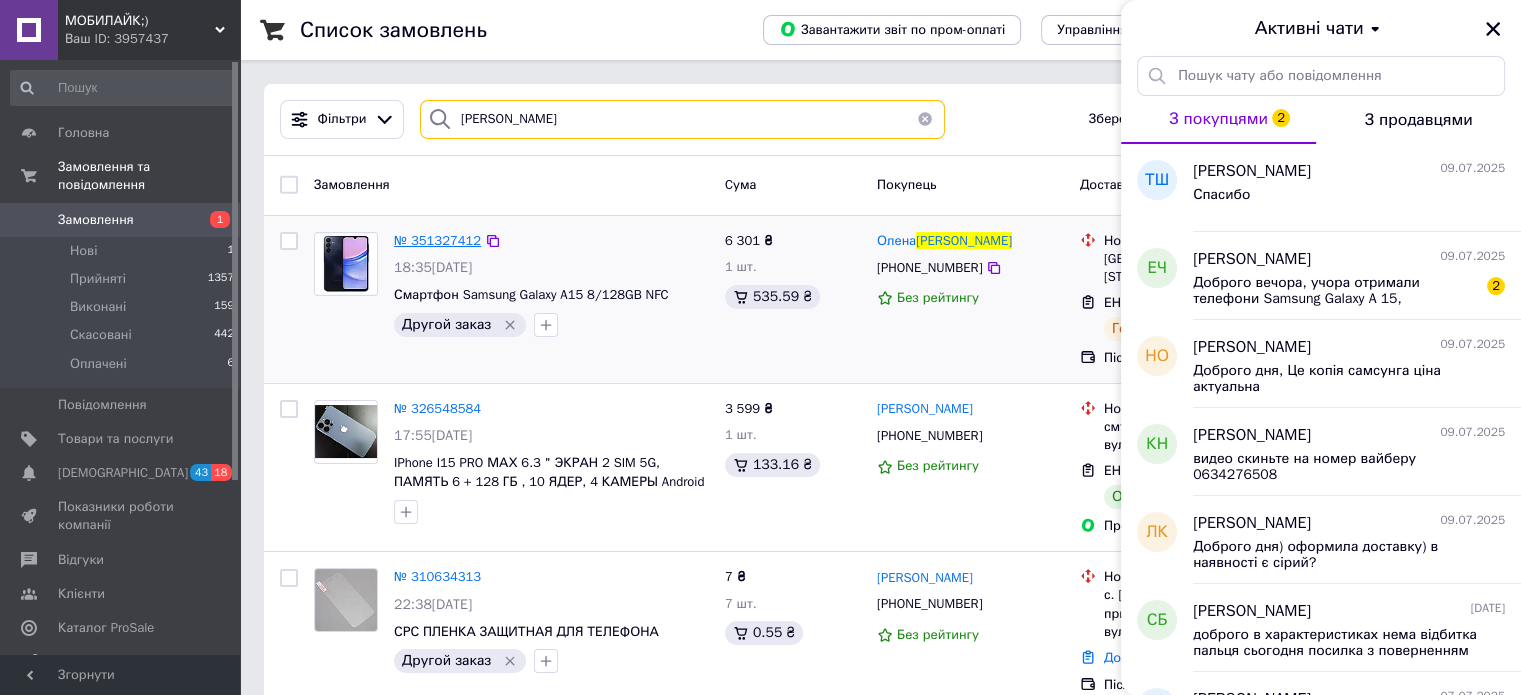 type on "чернова" 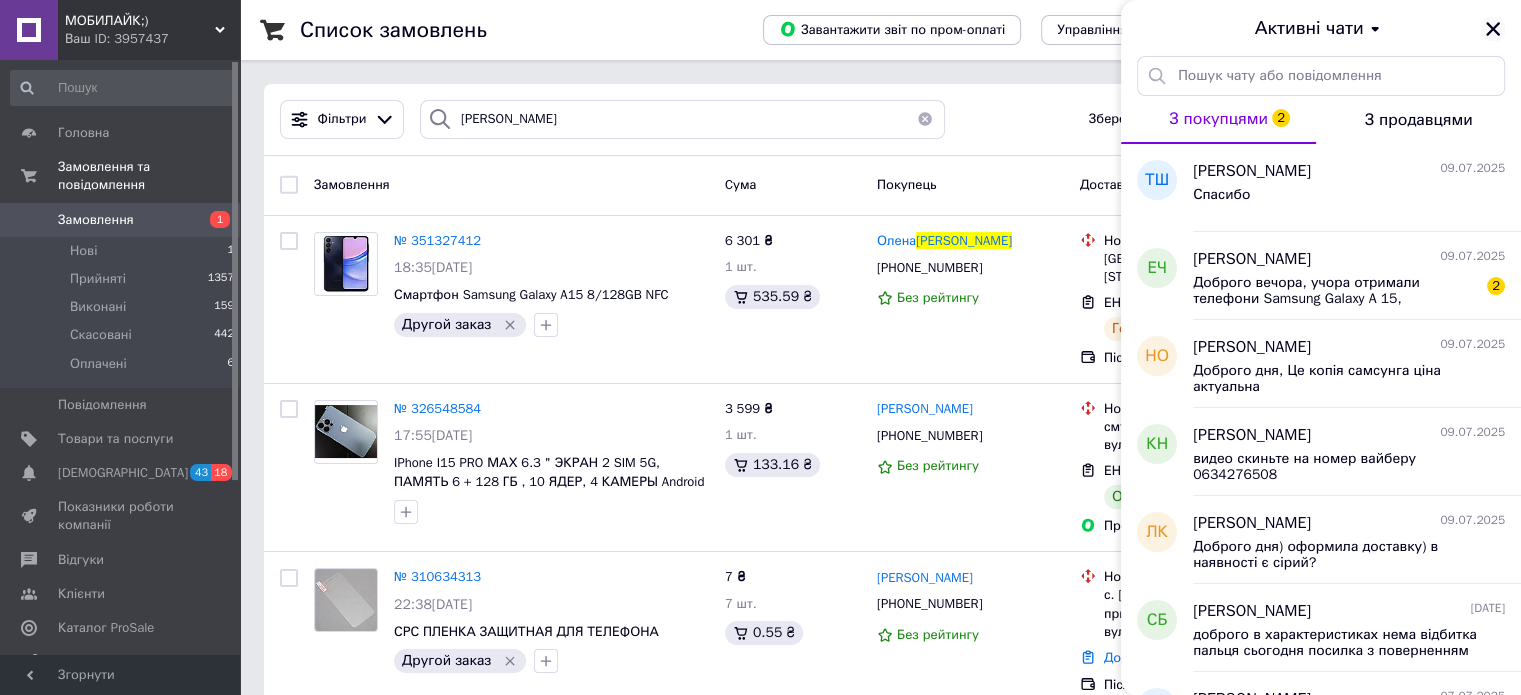 click 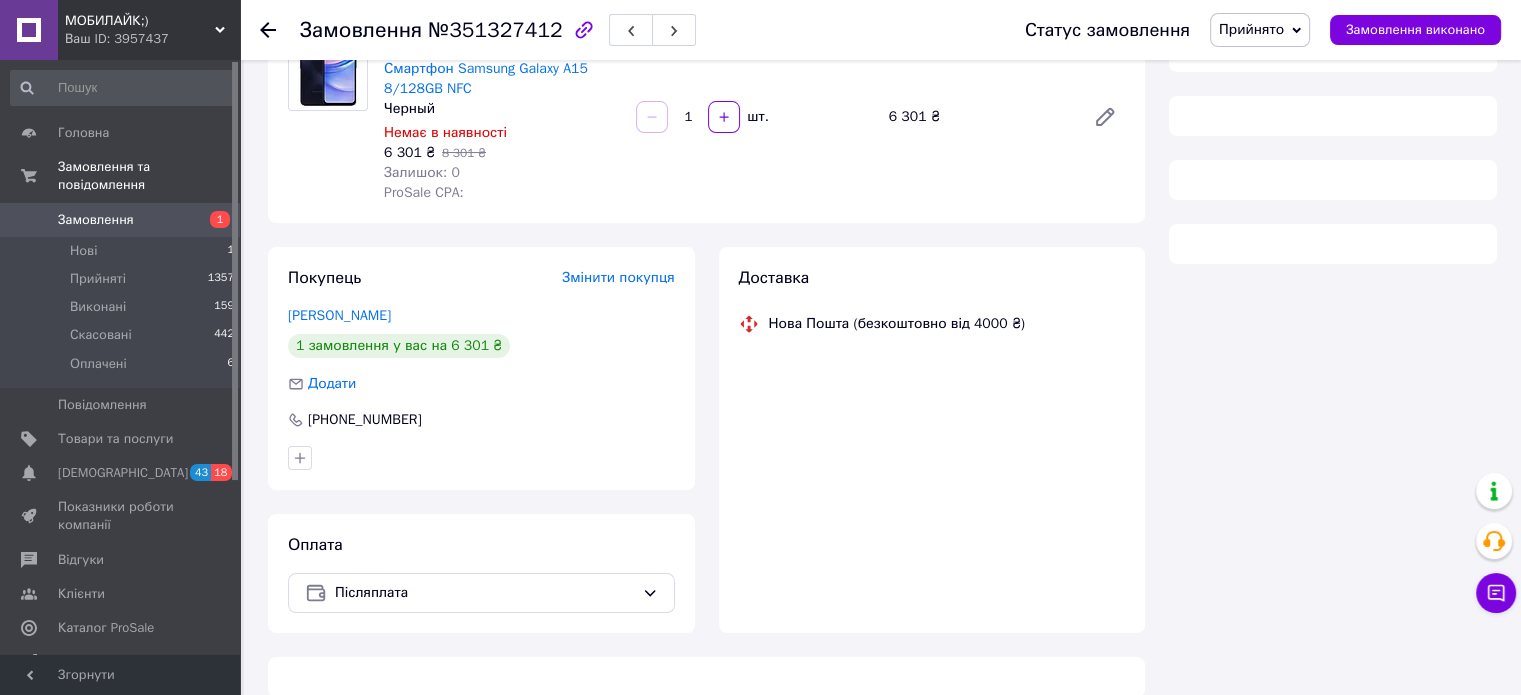 scroll, scrollTop: 227, scrollLeft: 0, axis: vertical 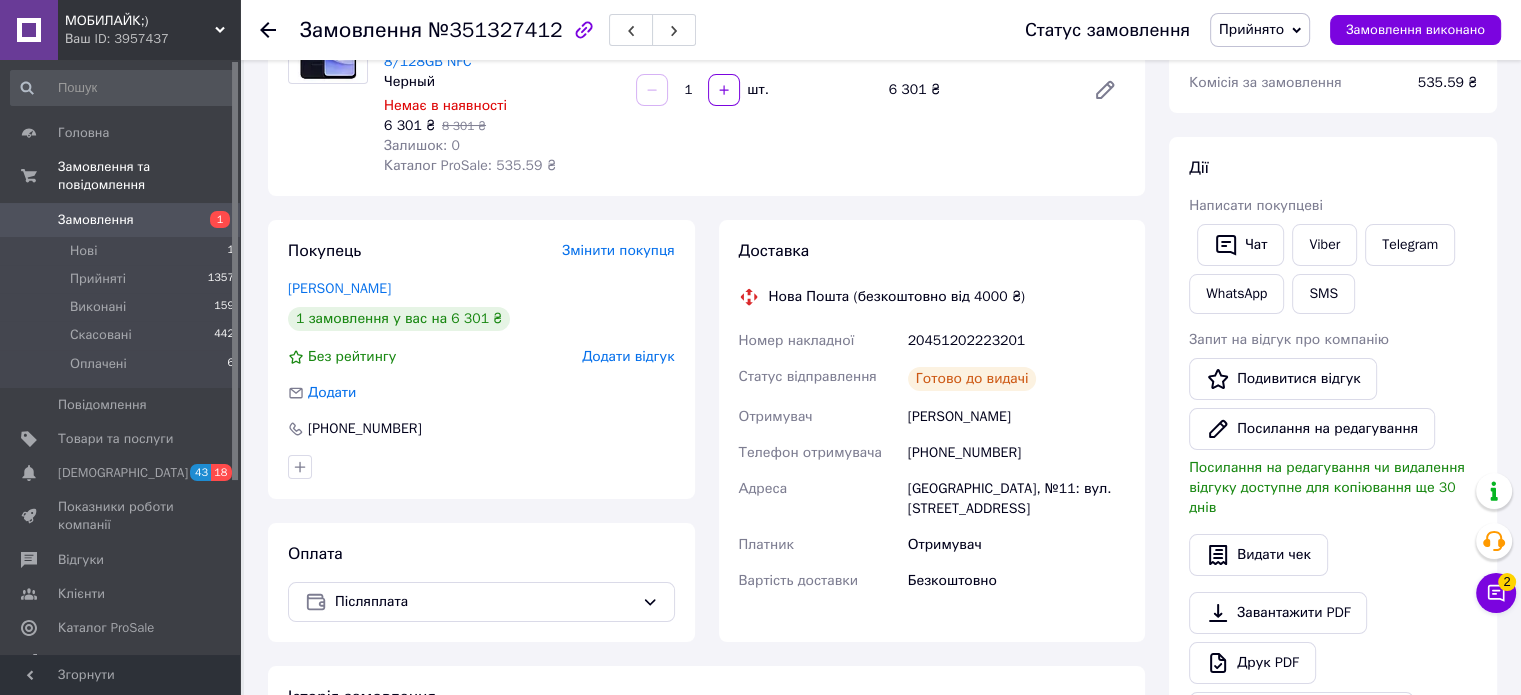 click on "20451202223201" at bounding box center [1016, 341] 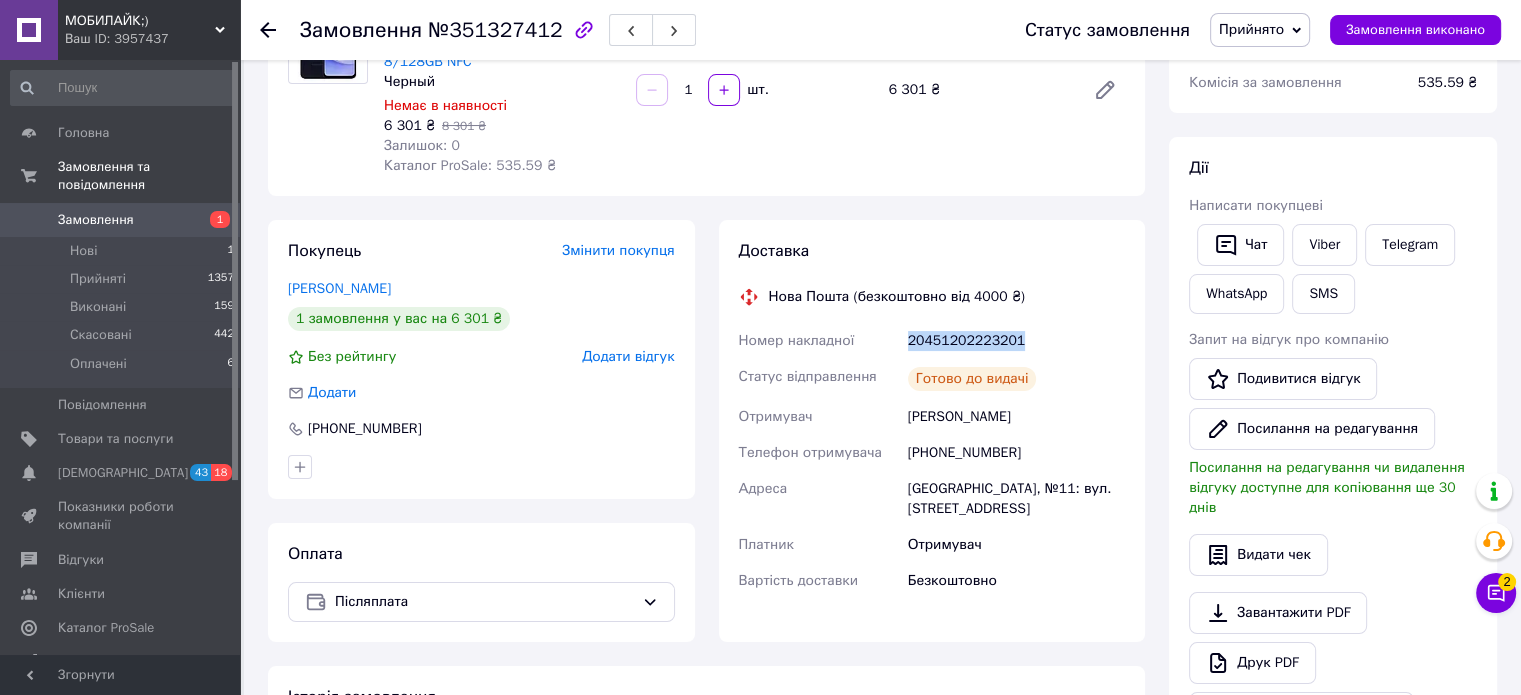 click on "20451202223201" at bounding box center [1016, 341] 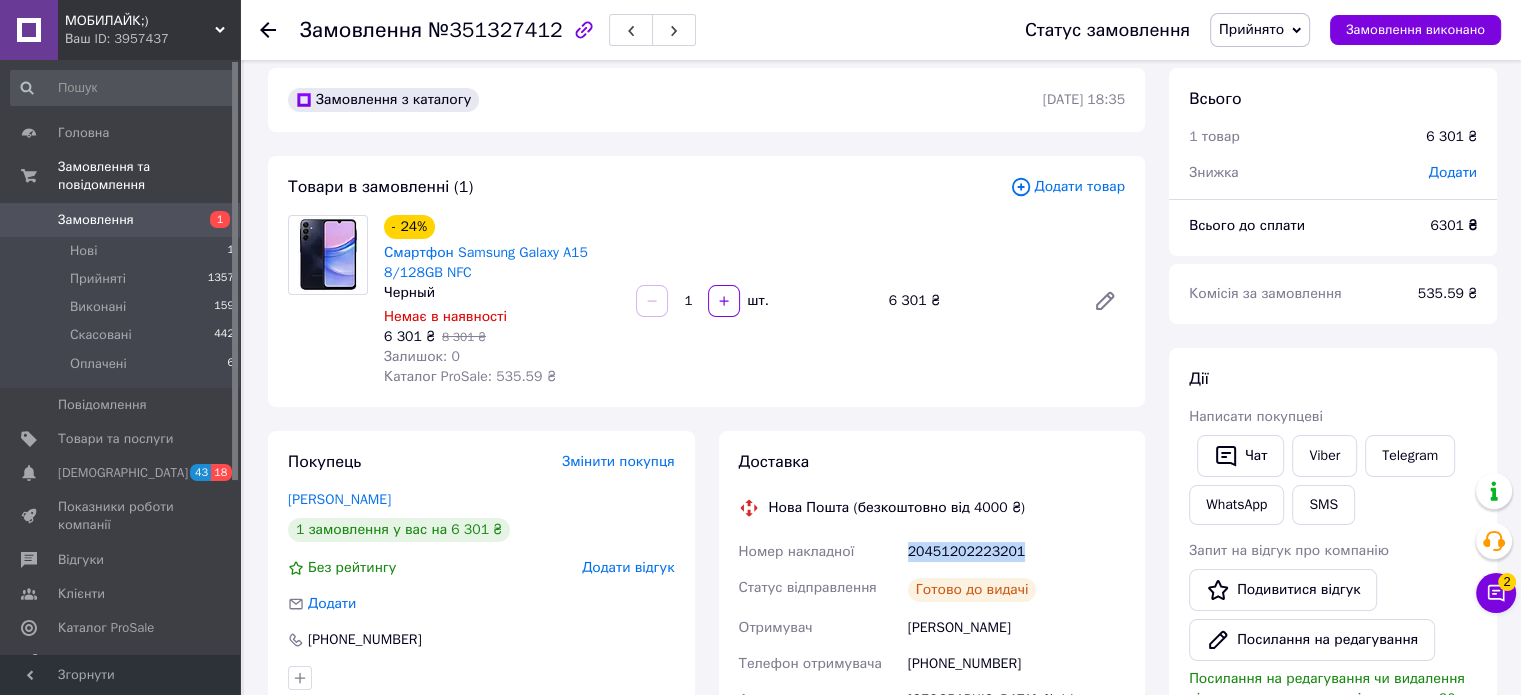 scroll, scrollTop: 0, scrollLeft: 0, axis: both 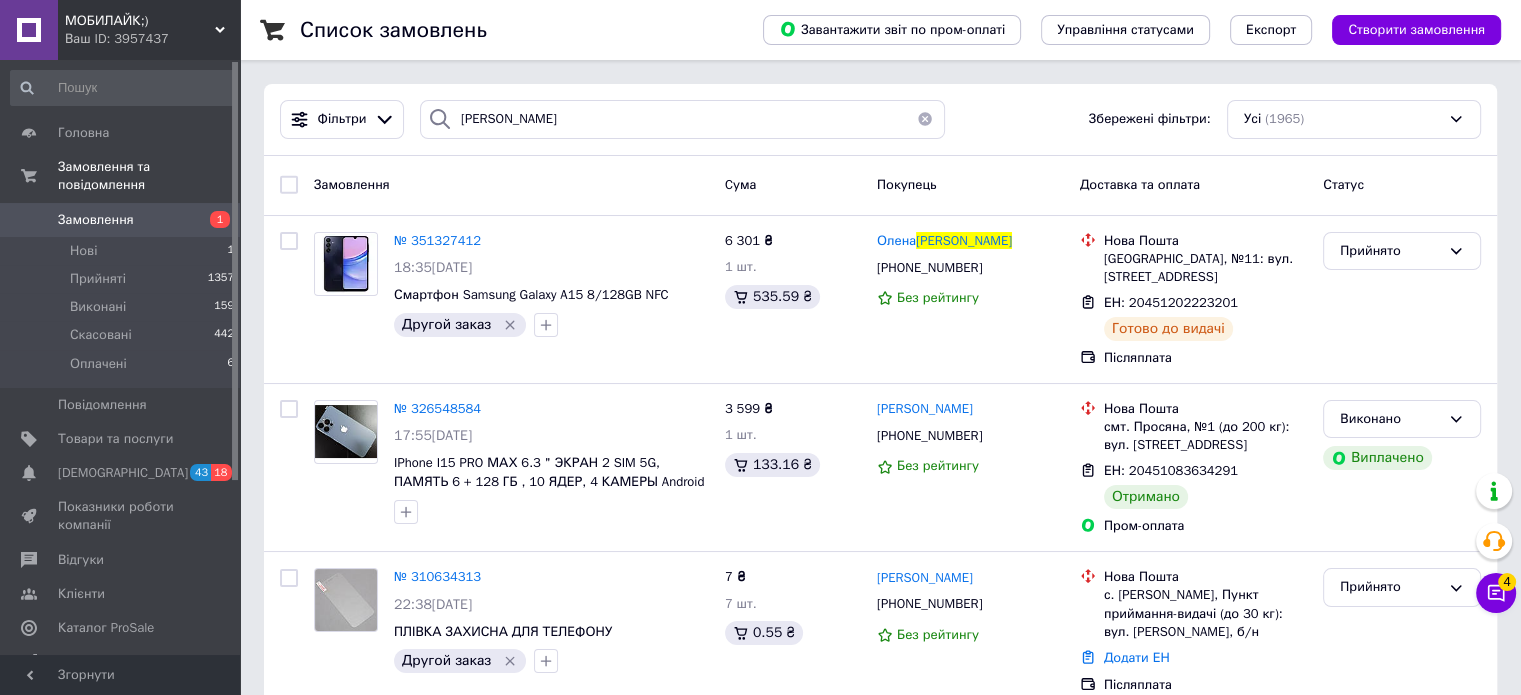 click at bounding box center [925, 119] 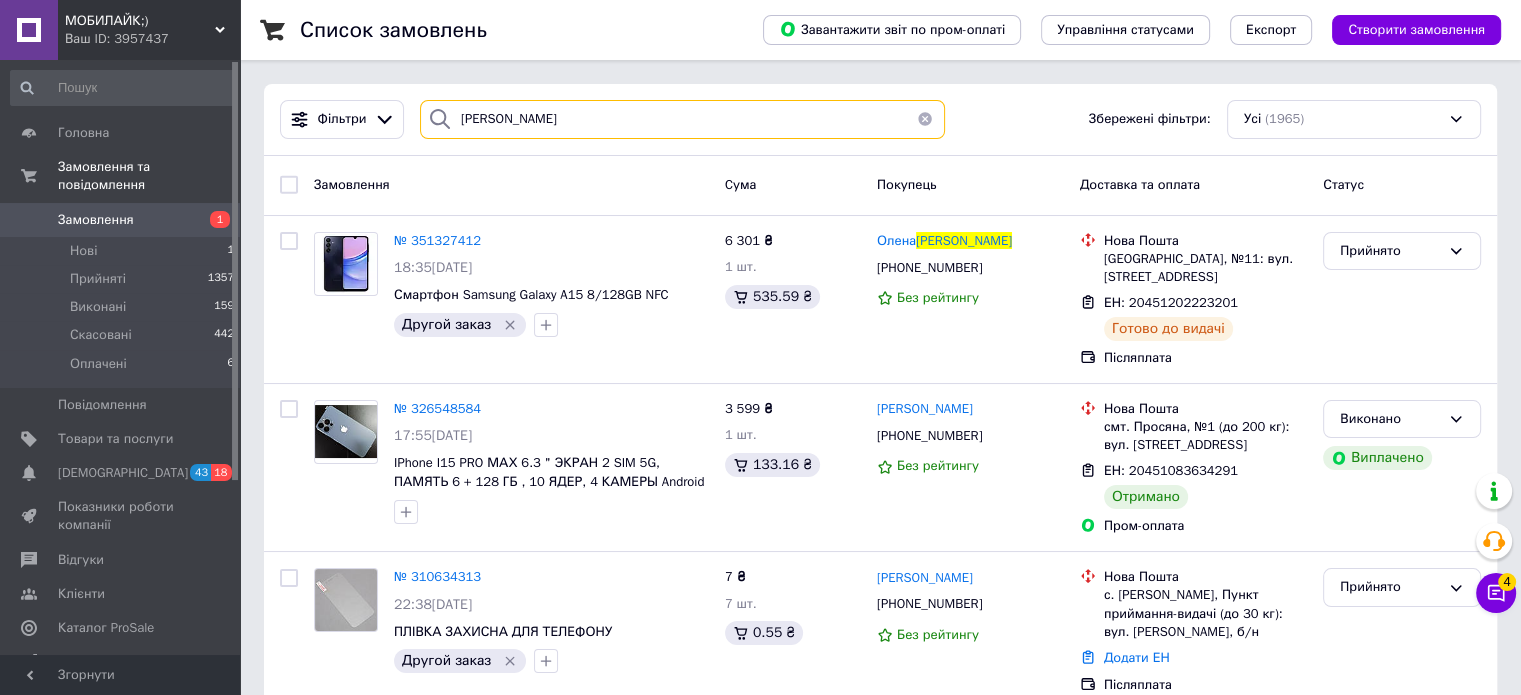 type 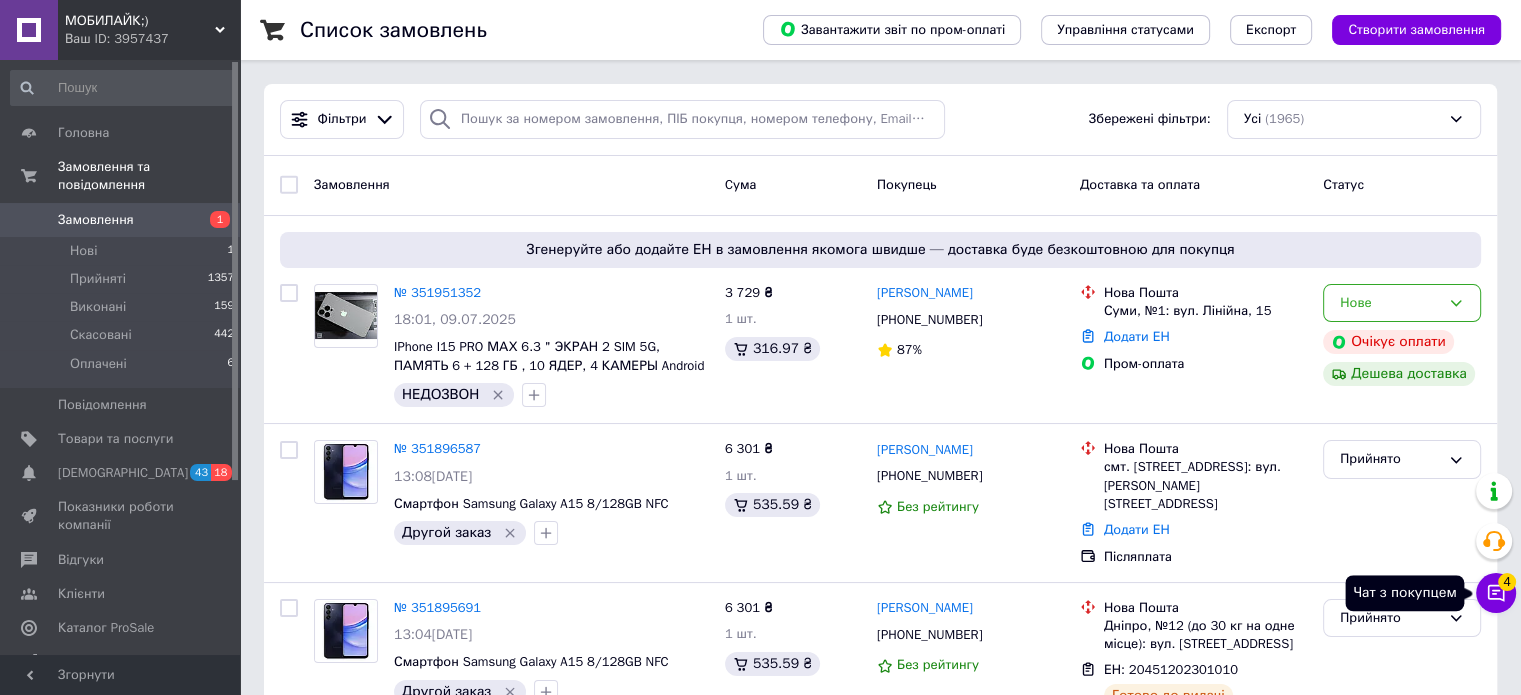 click 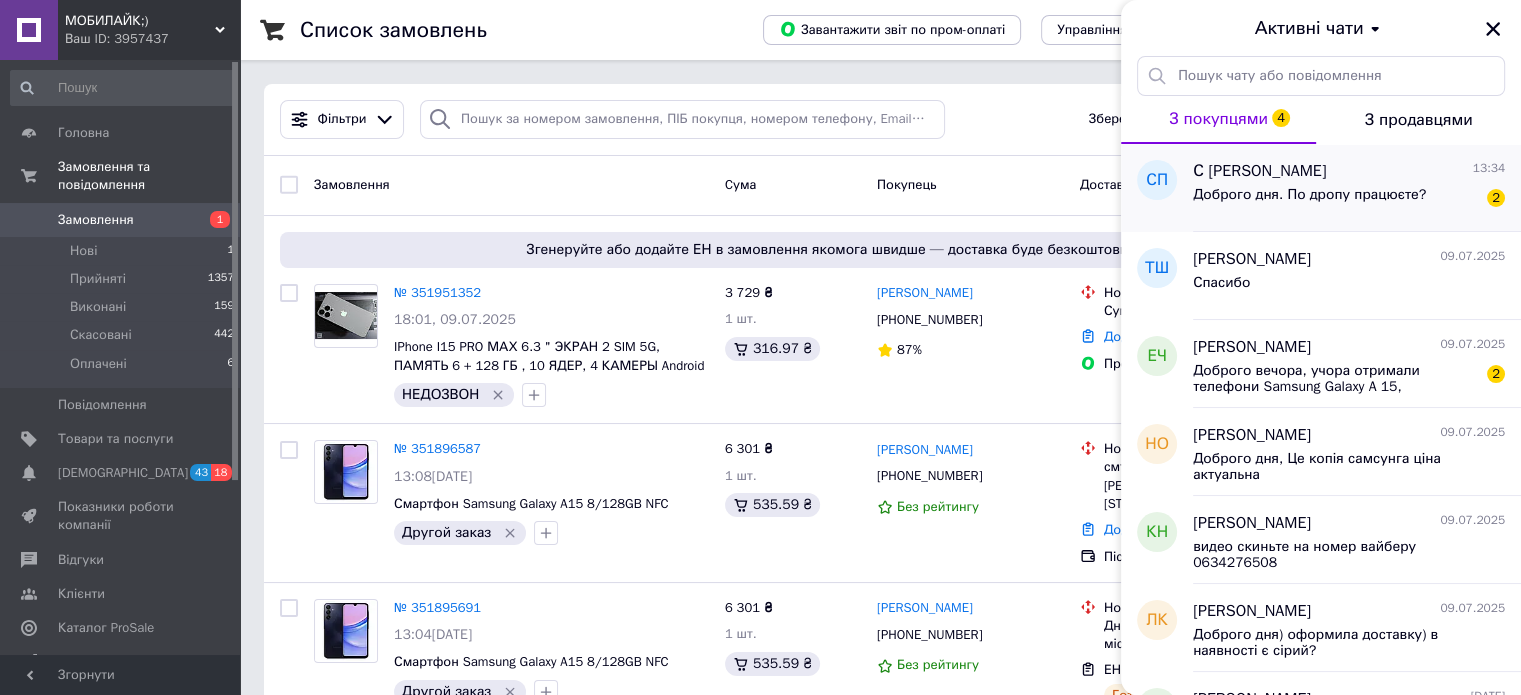 click on "Доброго дня. По дропу працюєте?" at bounding box center (1309, 195) 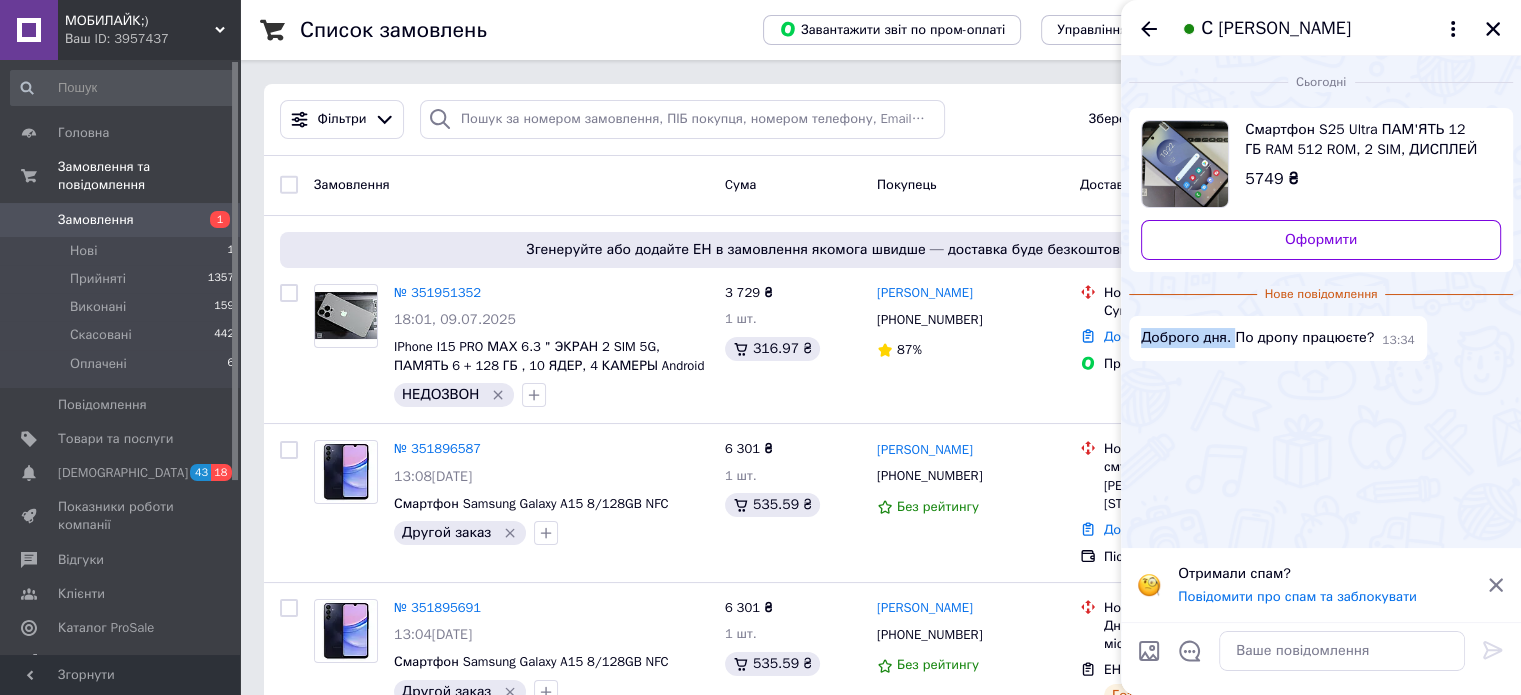 drag, startPoint x: 1232, startPoint y: 340, endPoint x: 1123, endPoint y: 341, distance: 109.004585 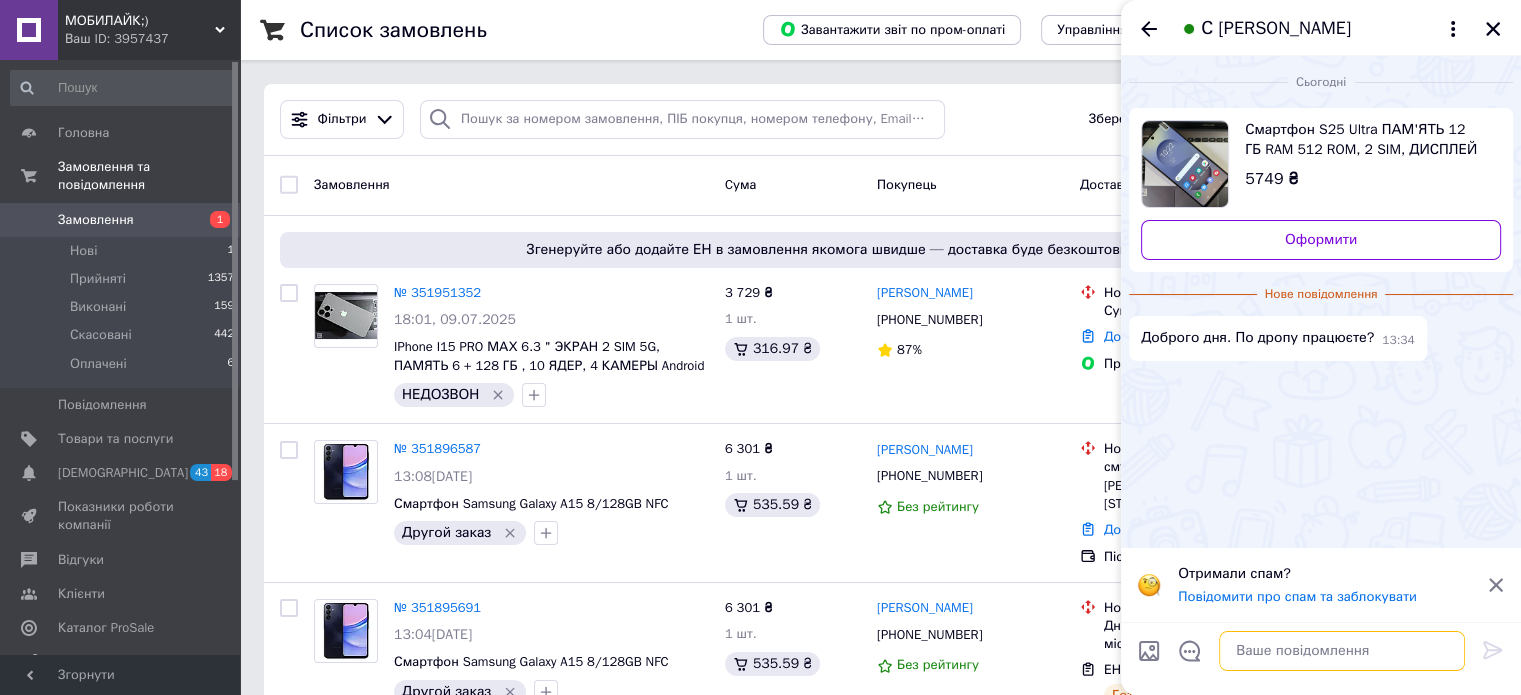 drag, startPoint x: 1257, startPoint y: 647, endPoint x: 1279, endPoint y: 646, distance: 22.022715 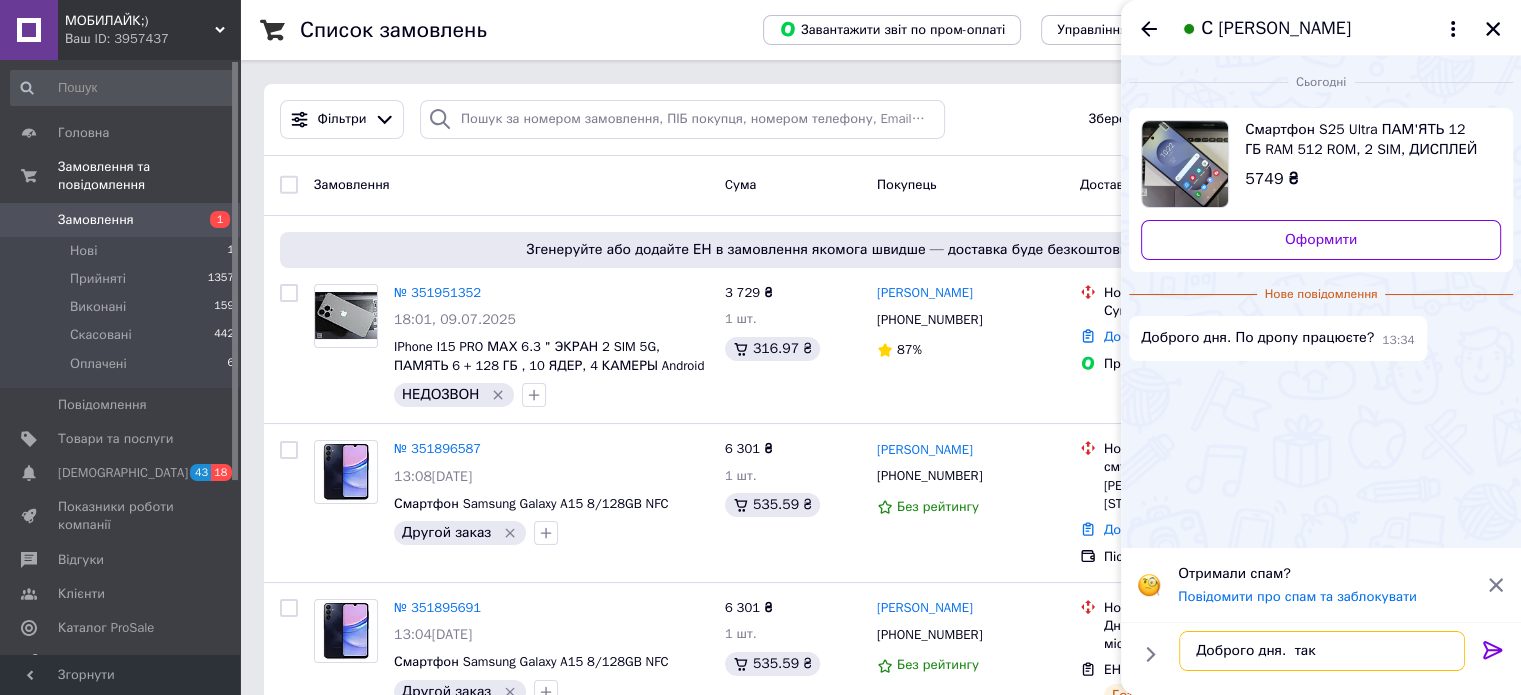 type on "Доброго дня.  так" 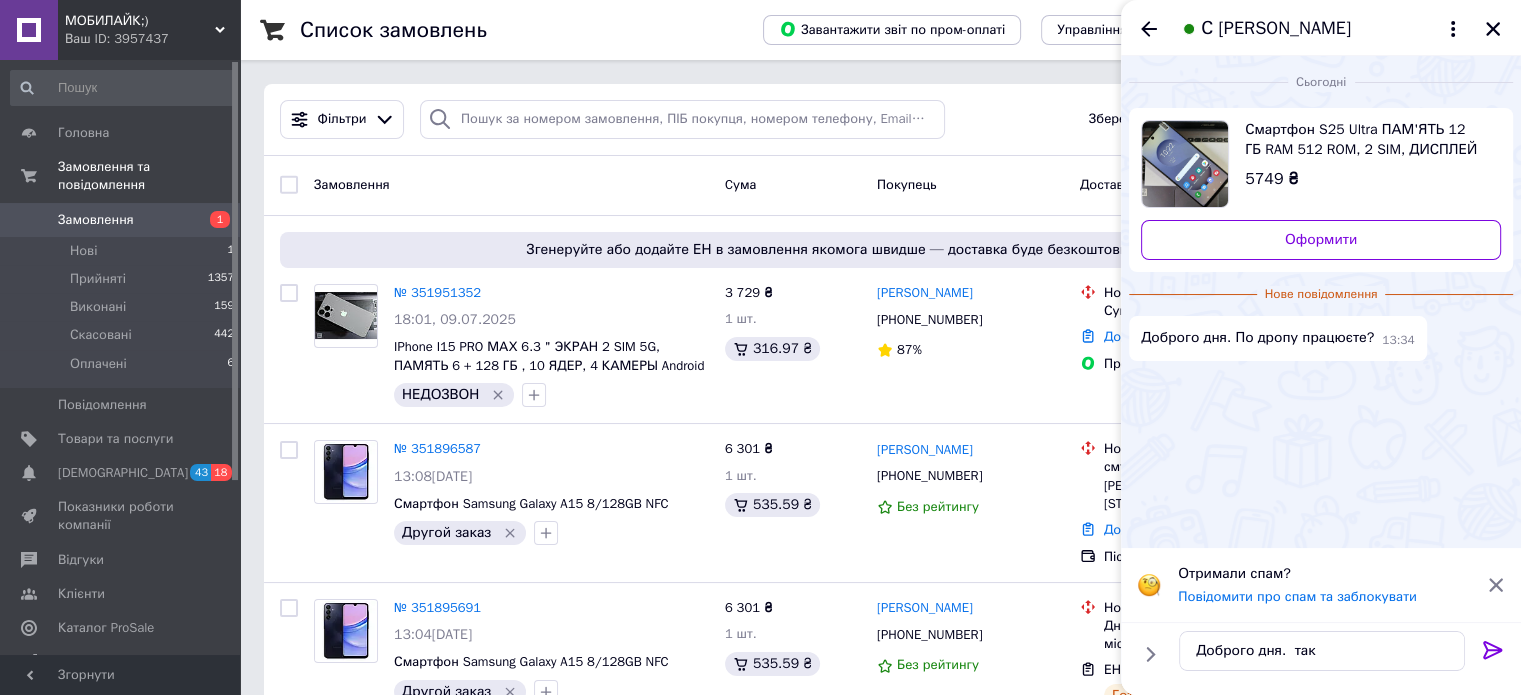 click 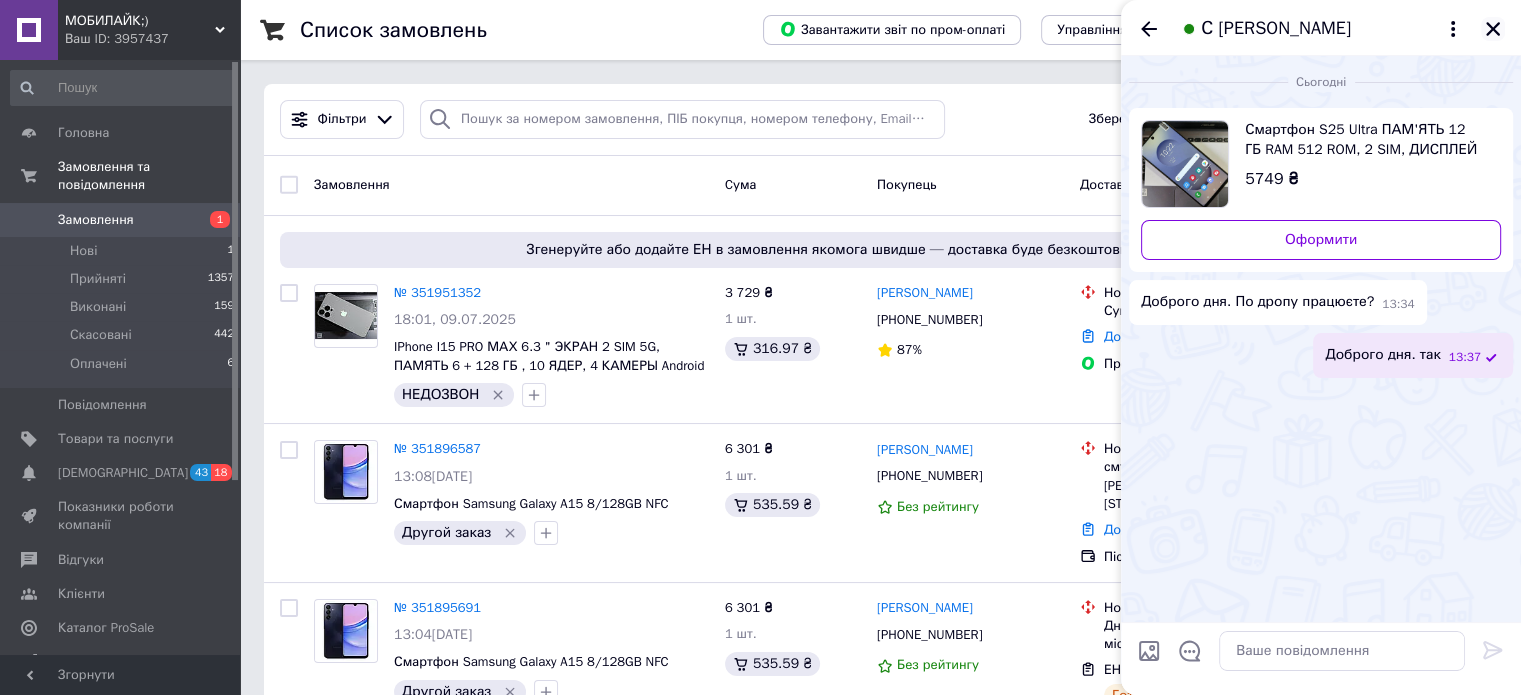 click 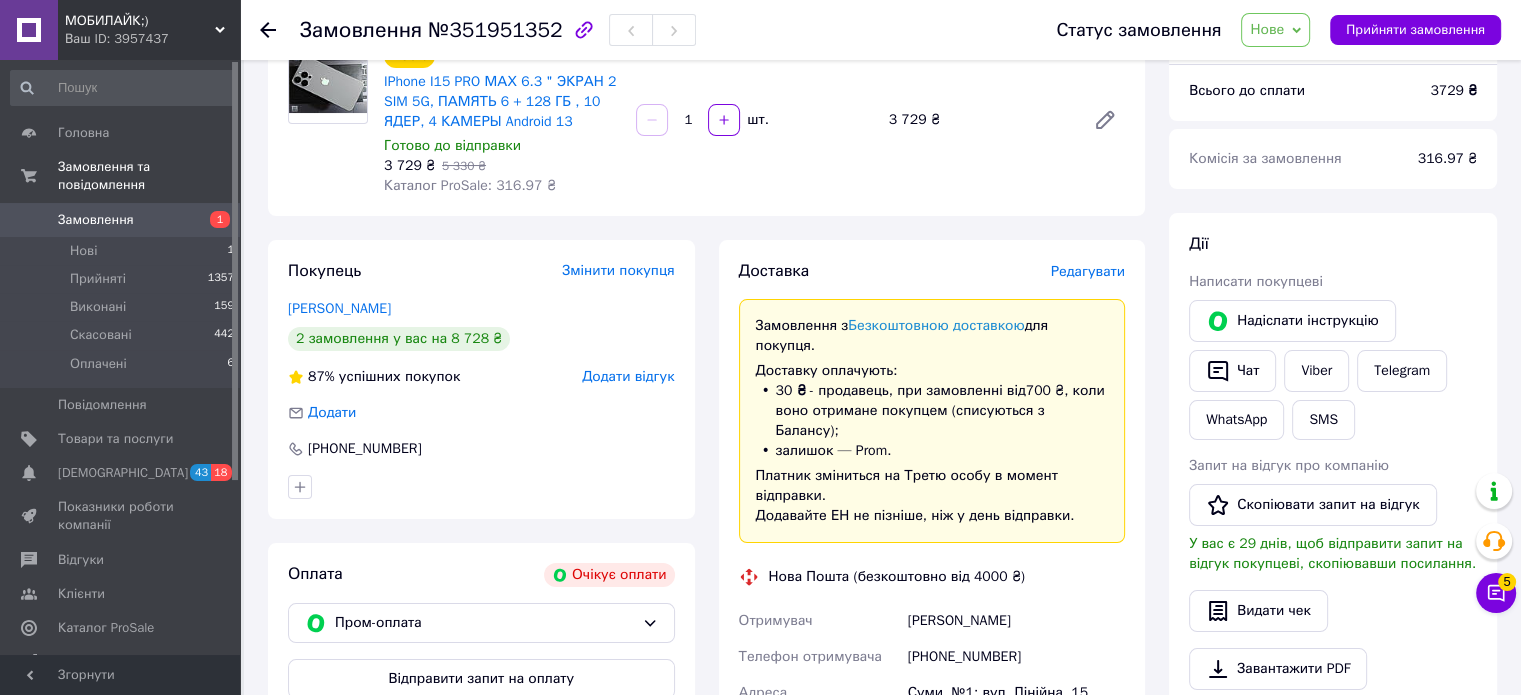 scroll, scrollTop: 200, scrollLeft: 0, axis: vertical 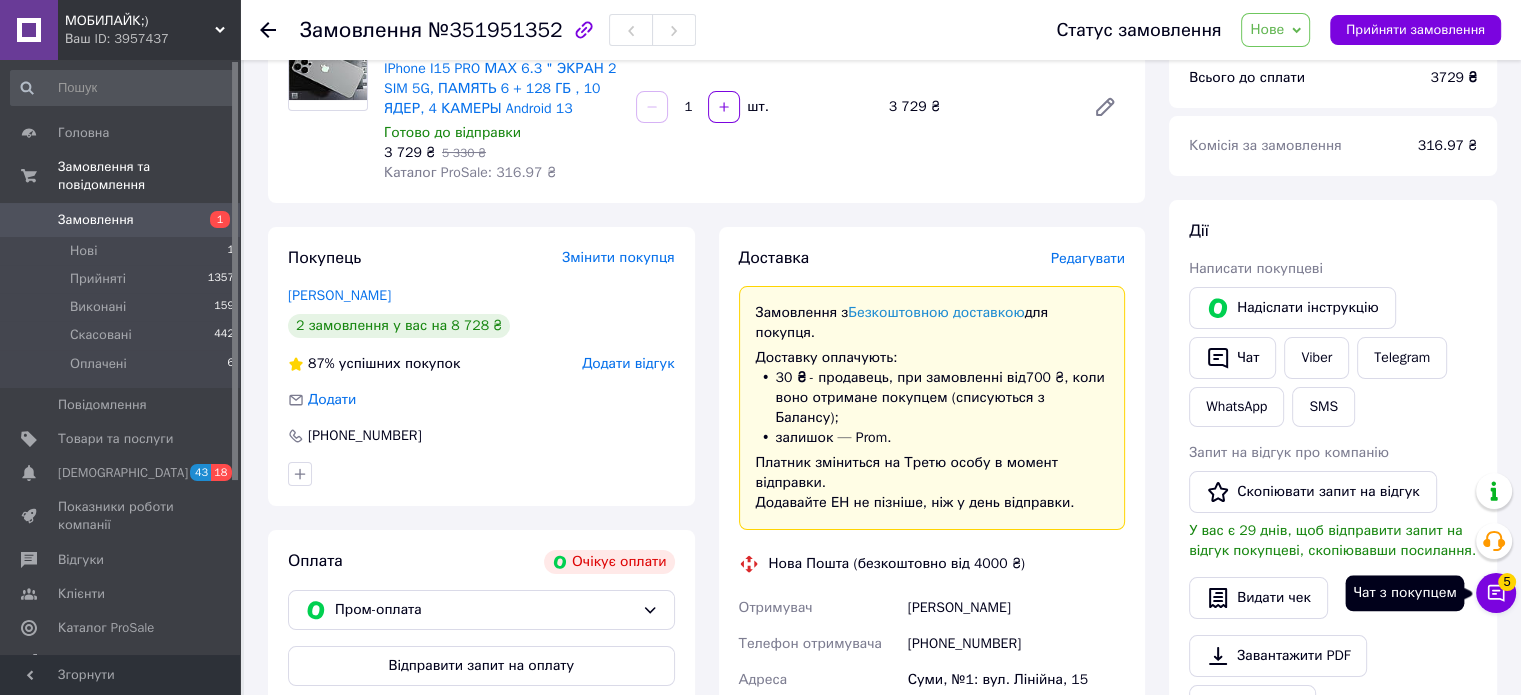 click 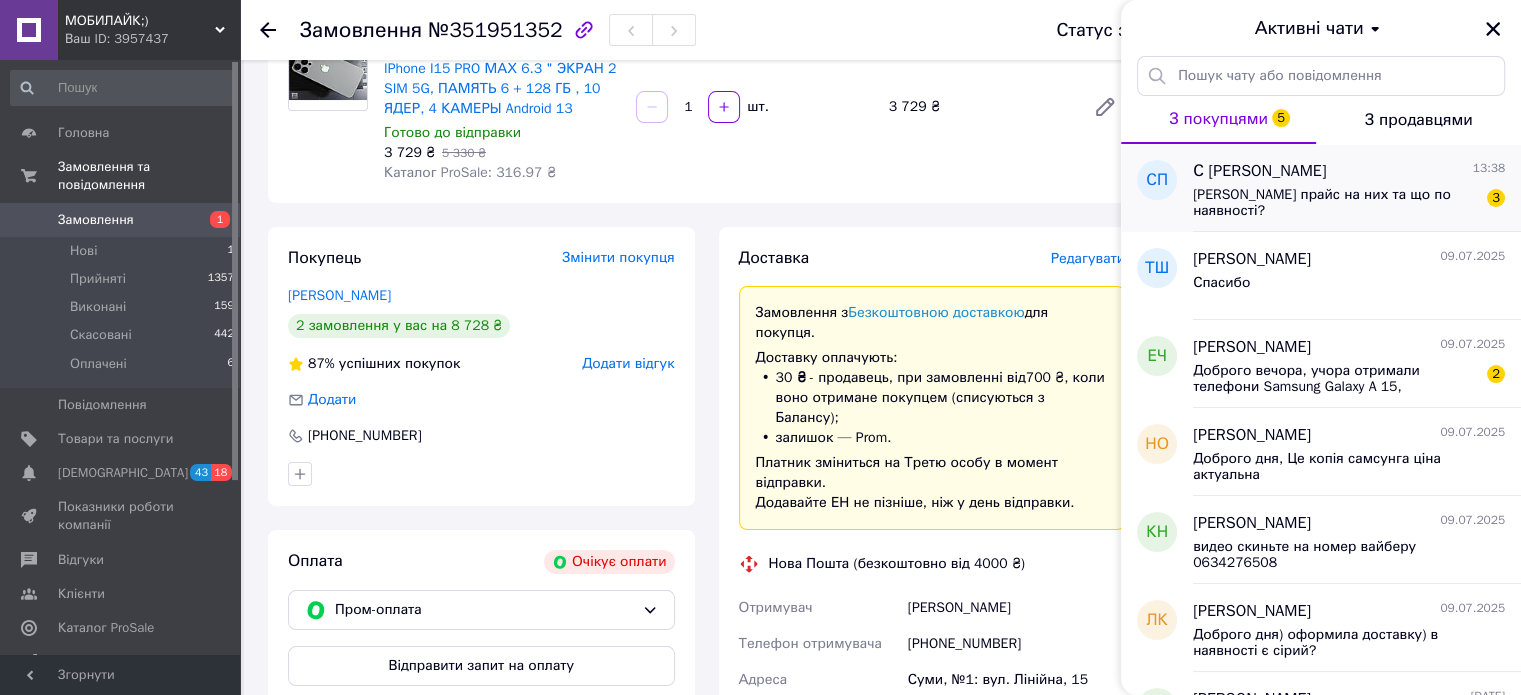 click on "Який прайс на них та що по наявності?" at bounding box center [1335, 203] 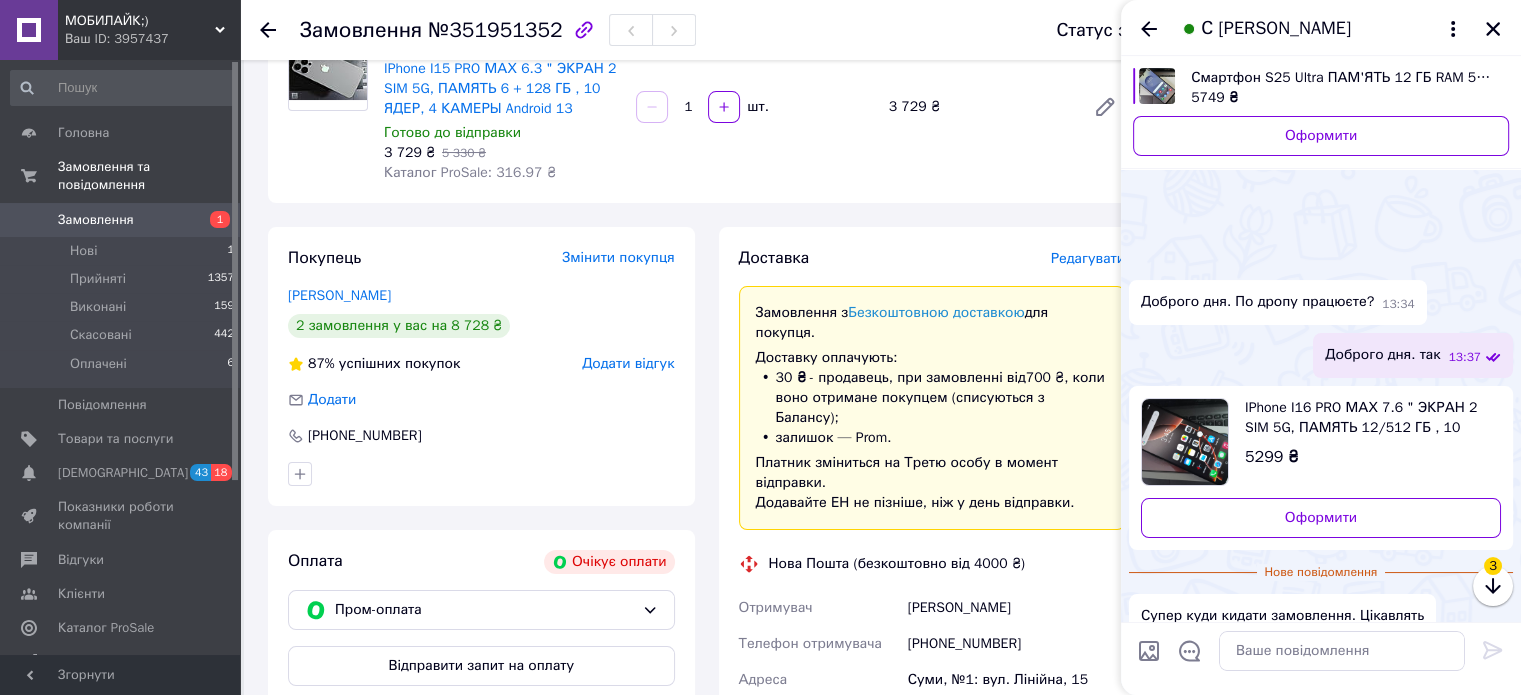 scroll, scrollTop: 138, scrollLeft: 0, axis: vertical 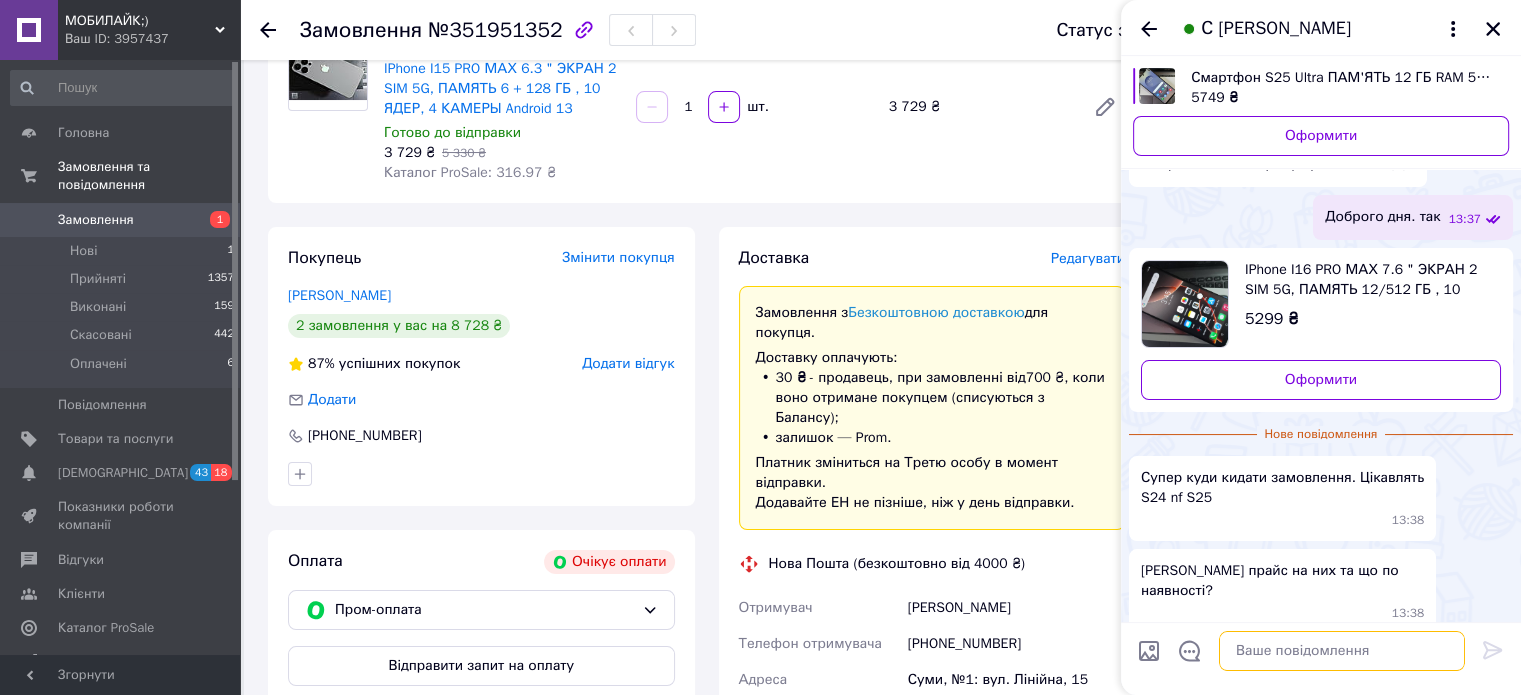 click at bounding box center (1342, 651) 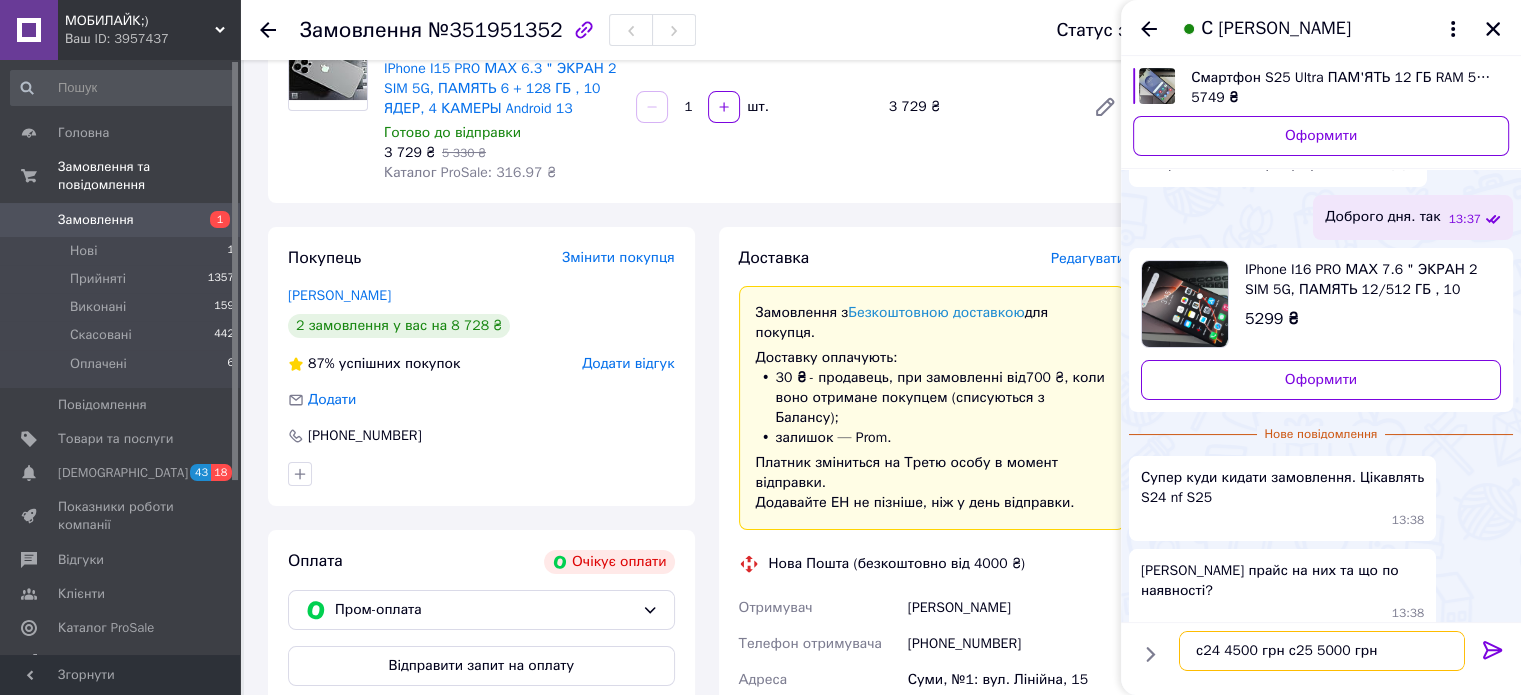 type on "с24 4500 грн с25 5000 грн" 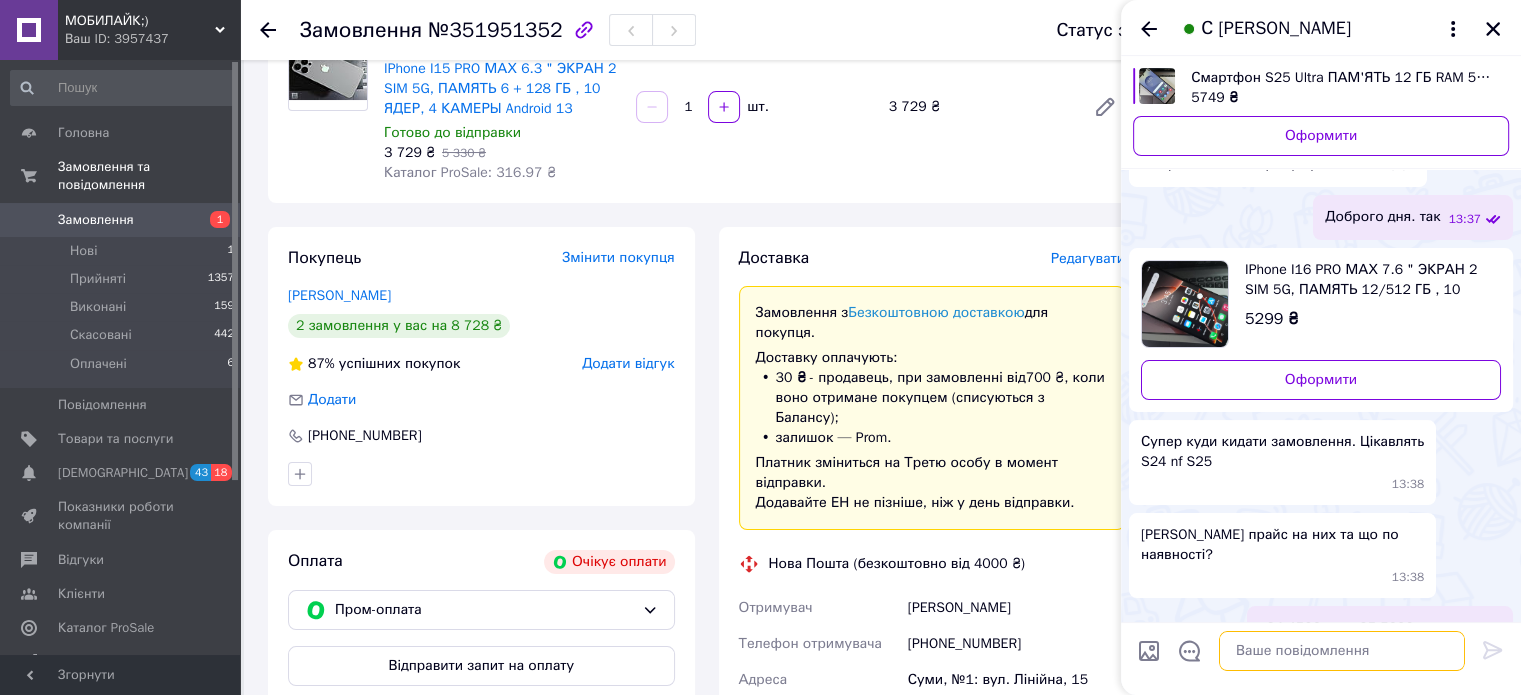 scroll, scrollTop: 104, scrollLeft: 0, axis: vertical 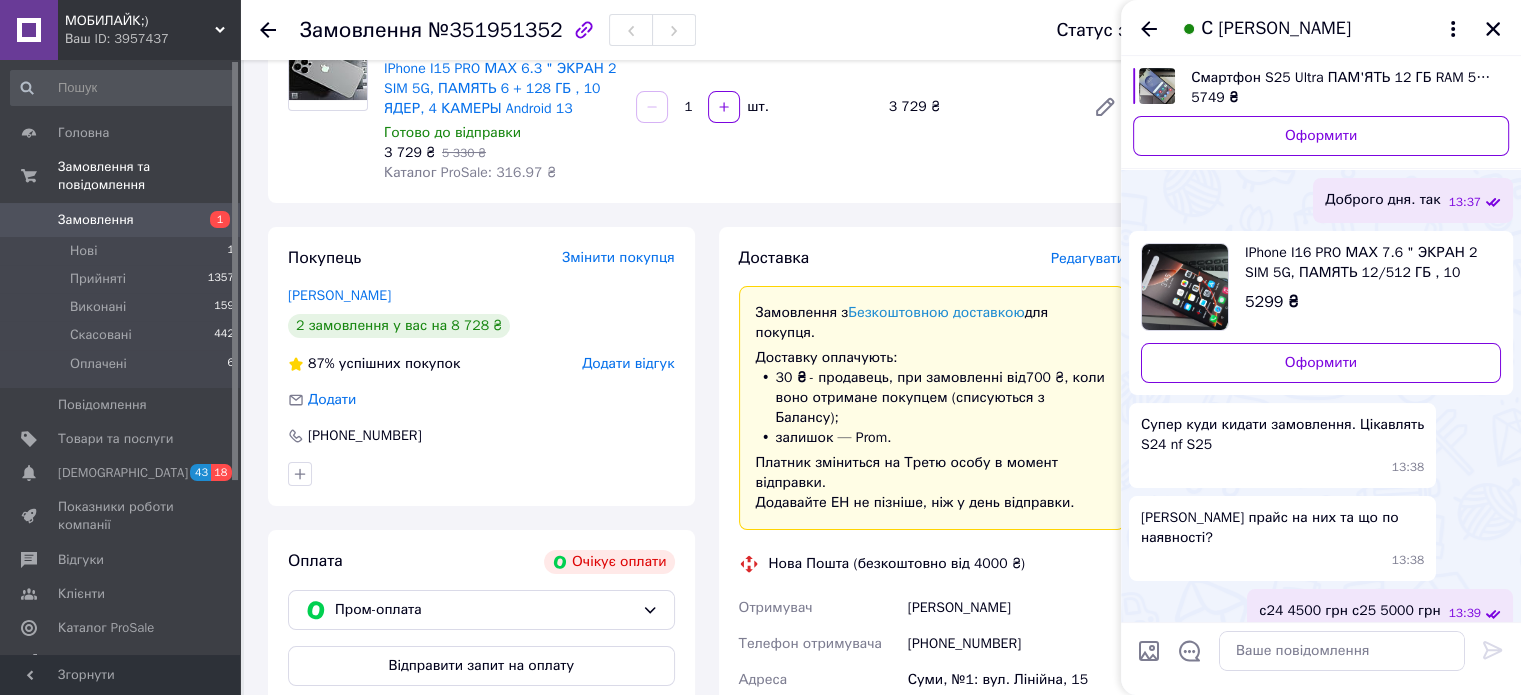click on "с24 4500 грн с25 5000 грн" at bounding box center [1349, 611] 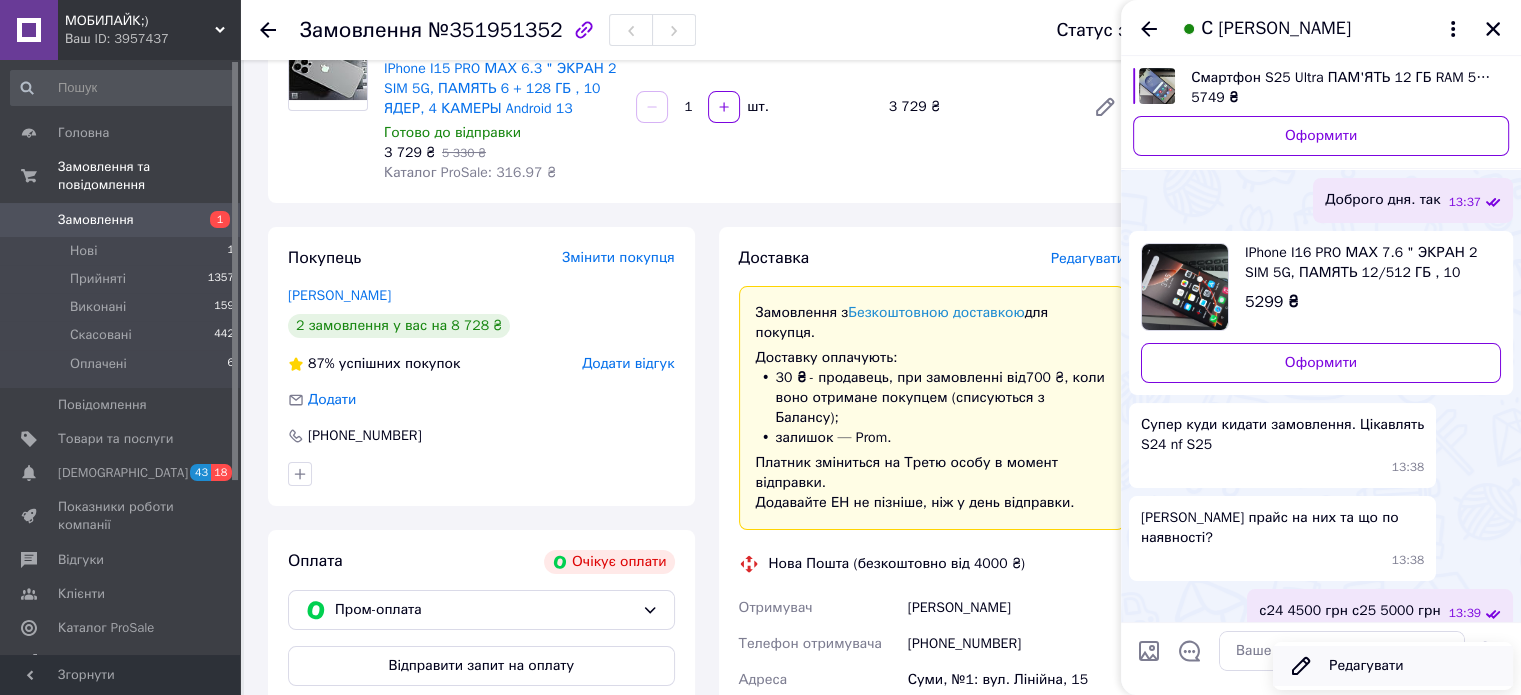 click on "Редагувати" at bounding box center (1393, 666) 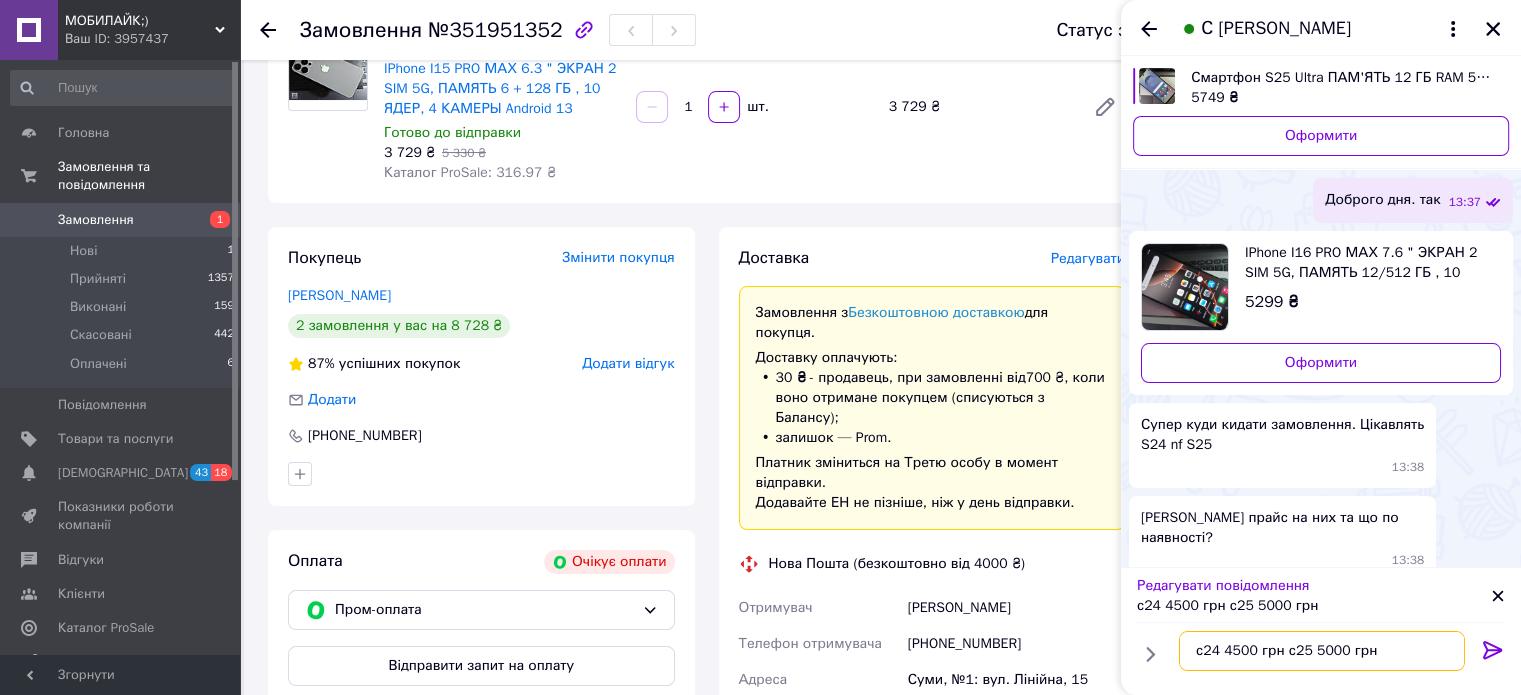 click on "с24 4500 грн с25 5000 грн" at bounding box center [1322, 651] 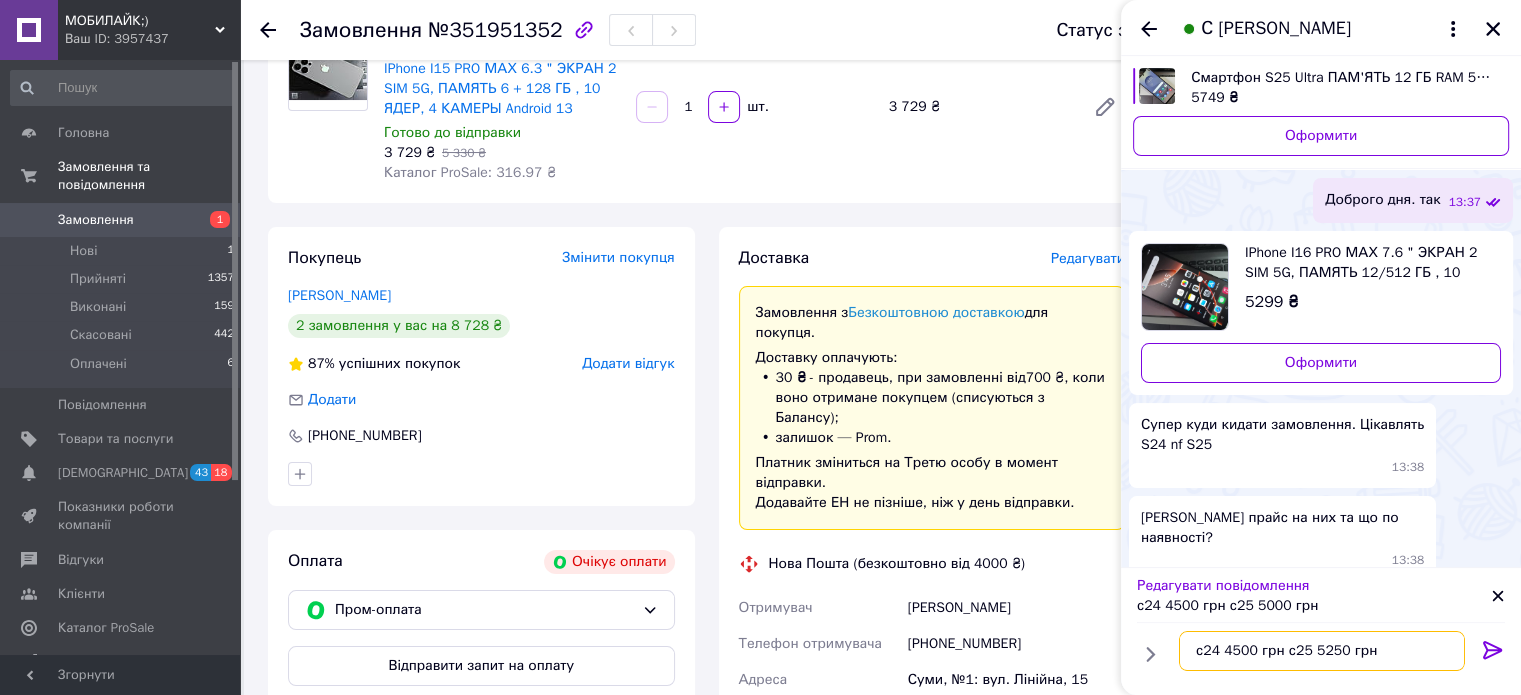 type on "с24 4500 грн с25 5250 грн" 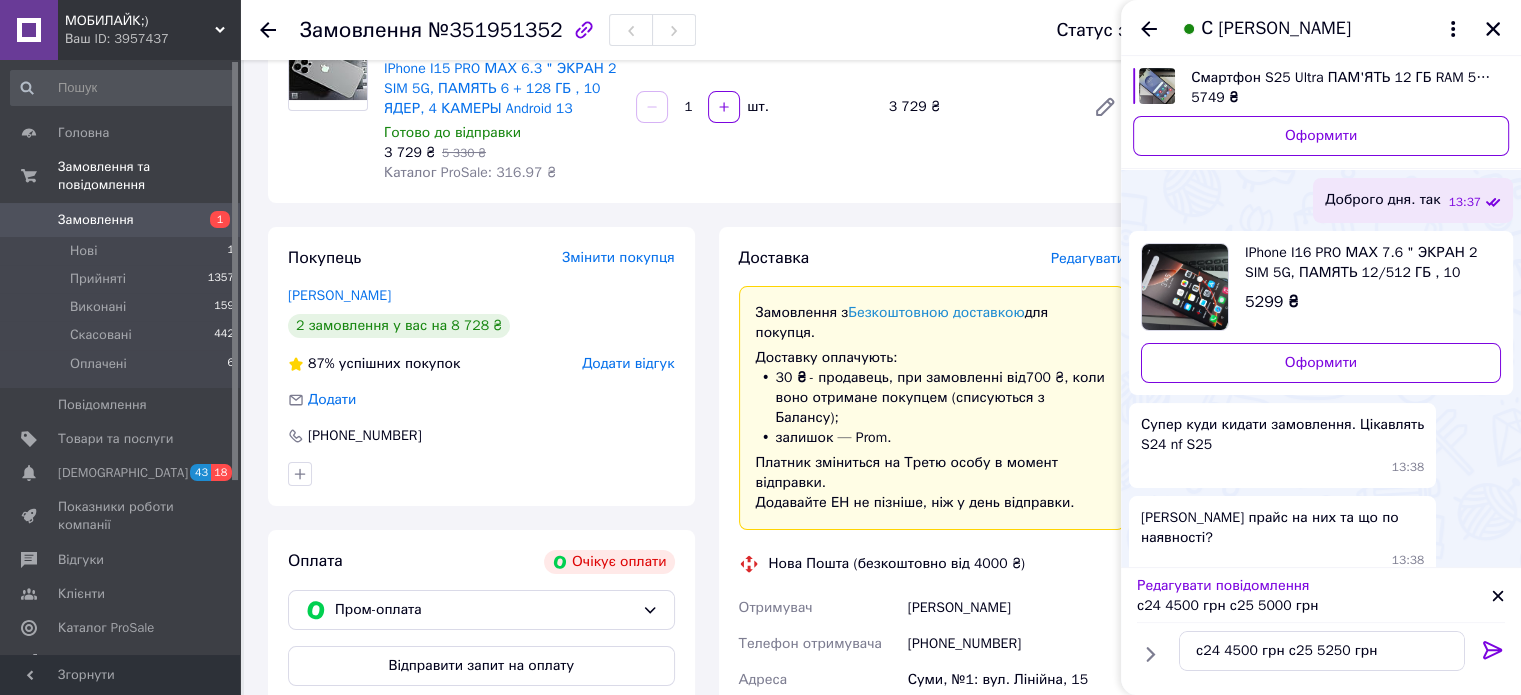 click 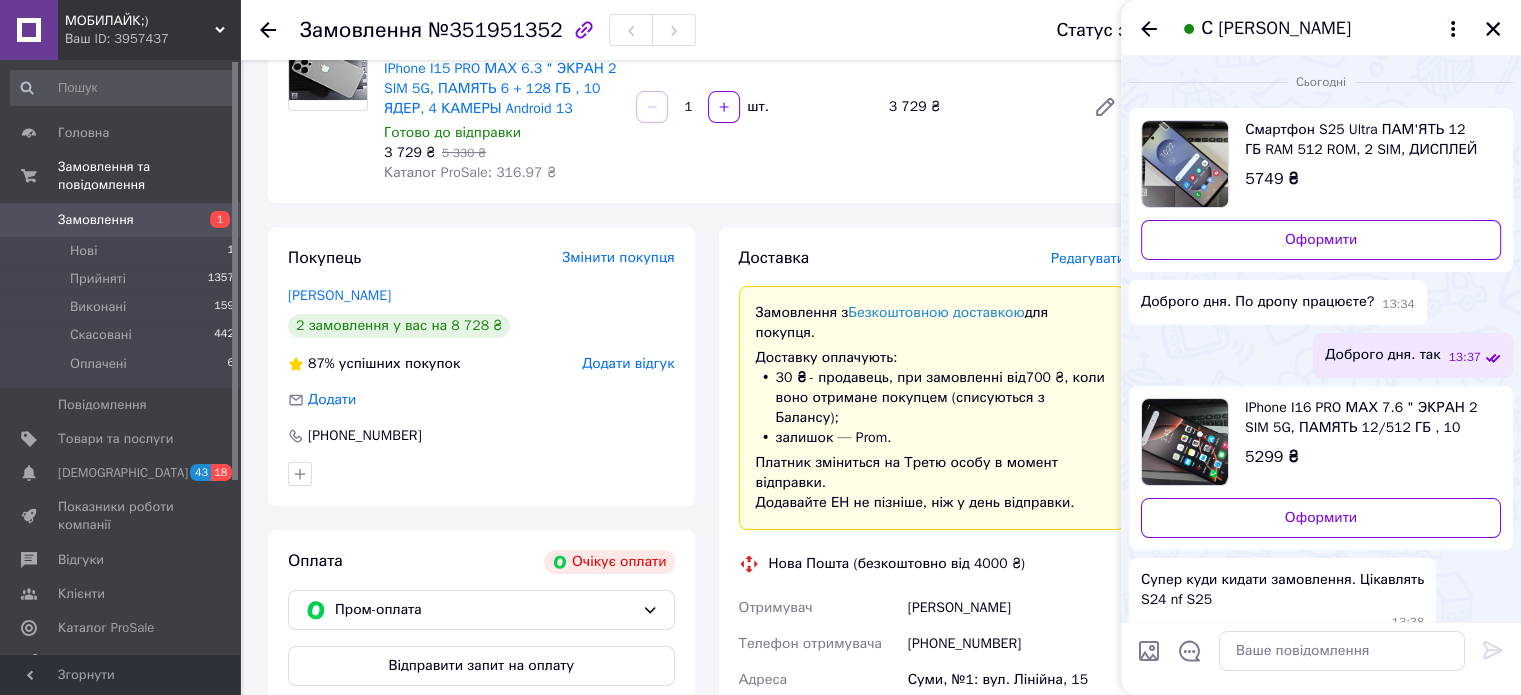 scroll, scrollTop: 104, scrollLeft: 0, axis: vertical 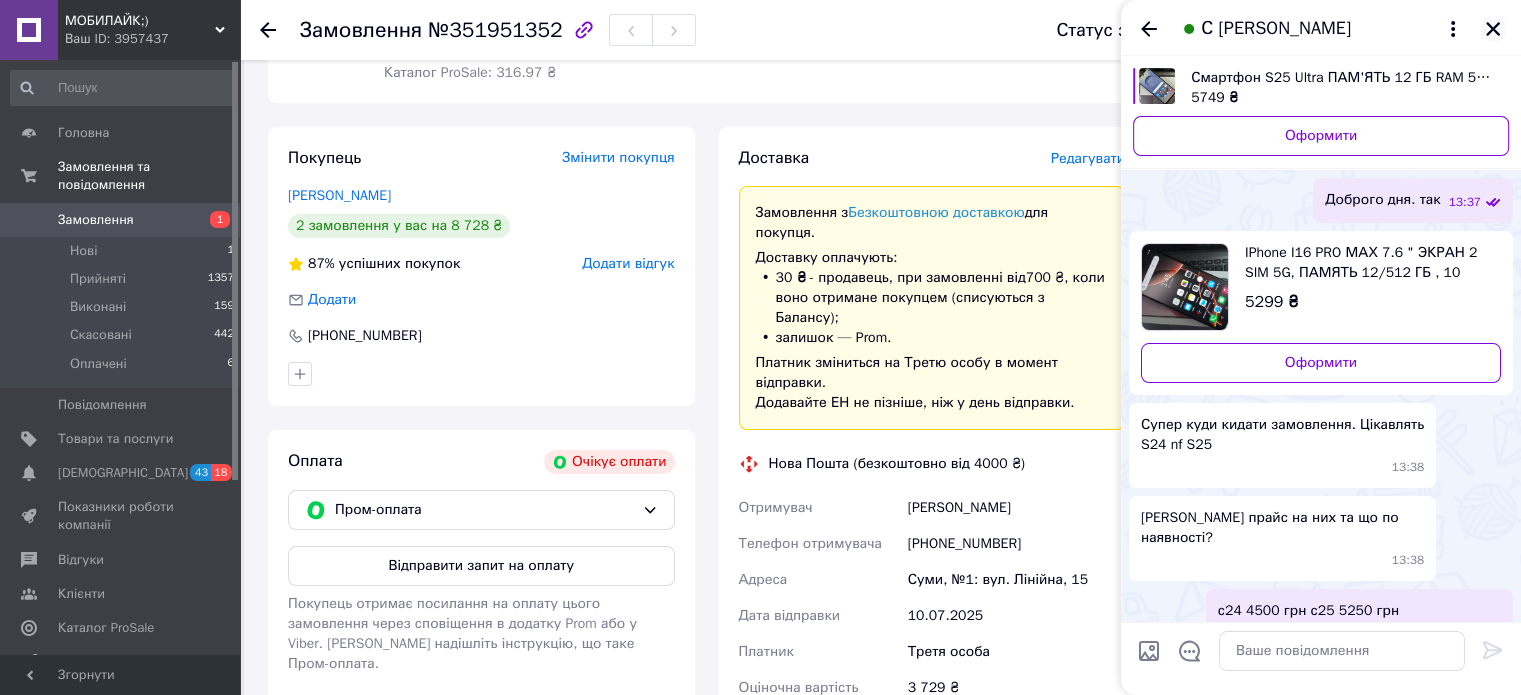 click 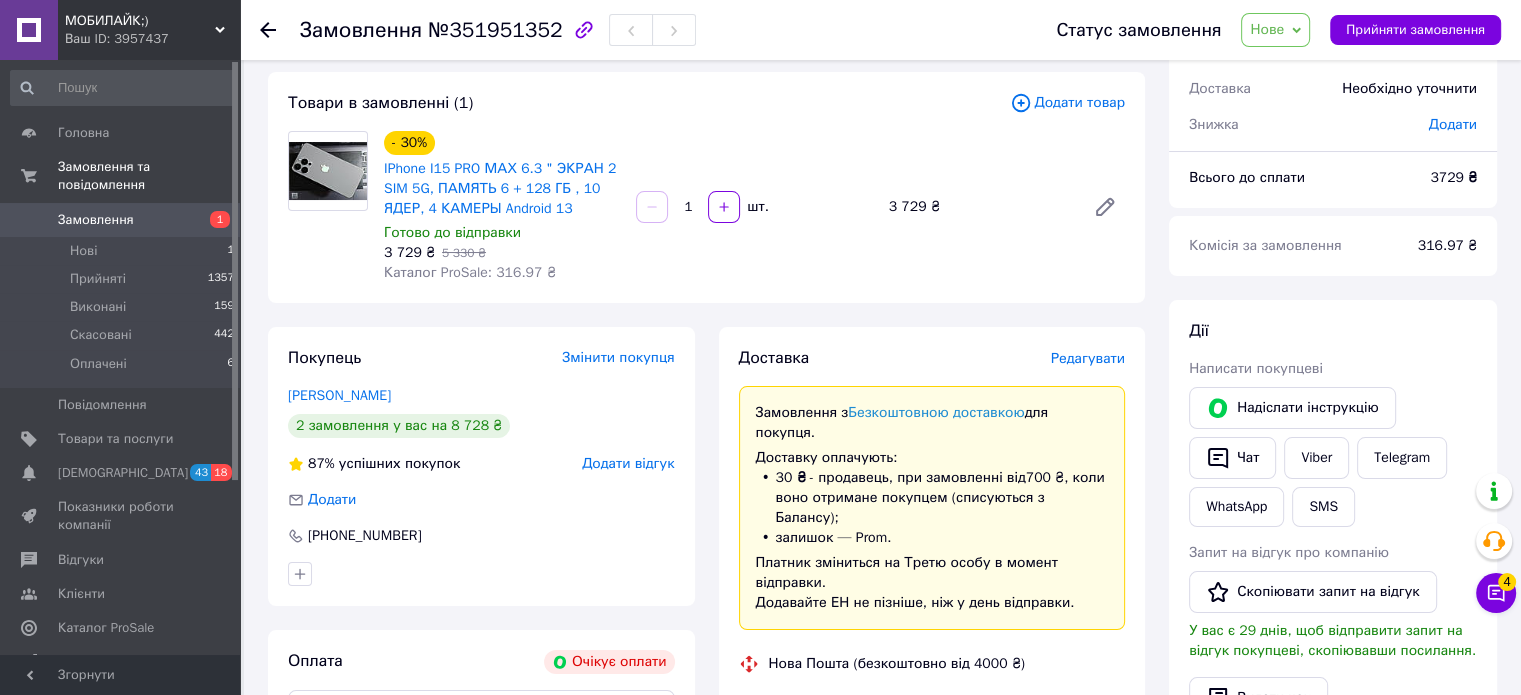 scroll, scrollTop: 0, scrollLeft: 0, axis: both 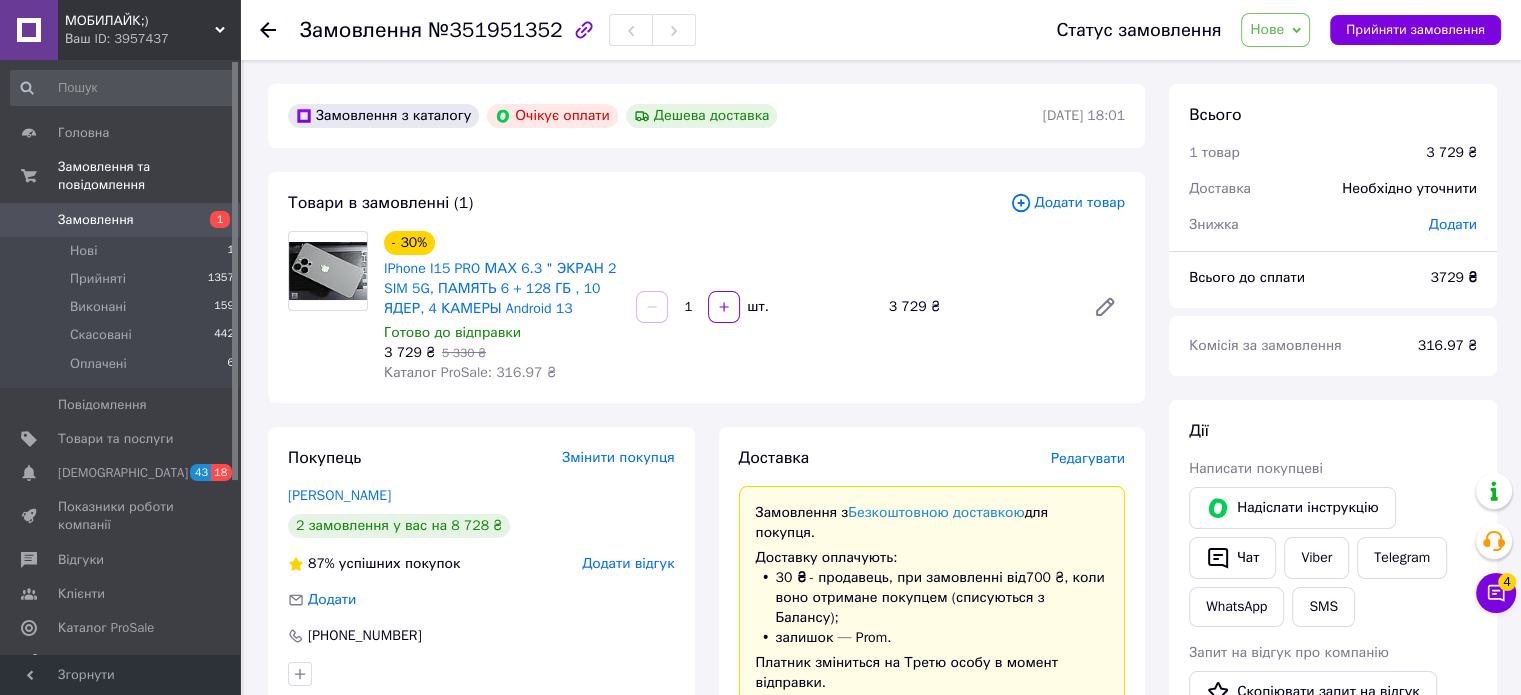click on "Нове" at bounding box center [1267, 29] 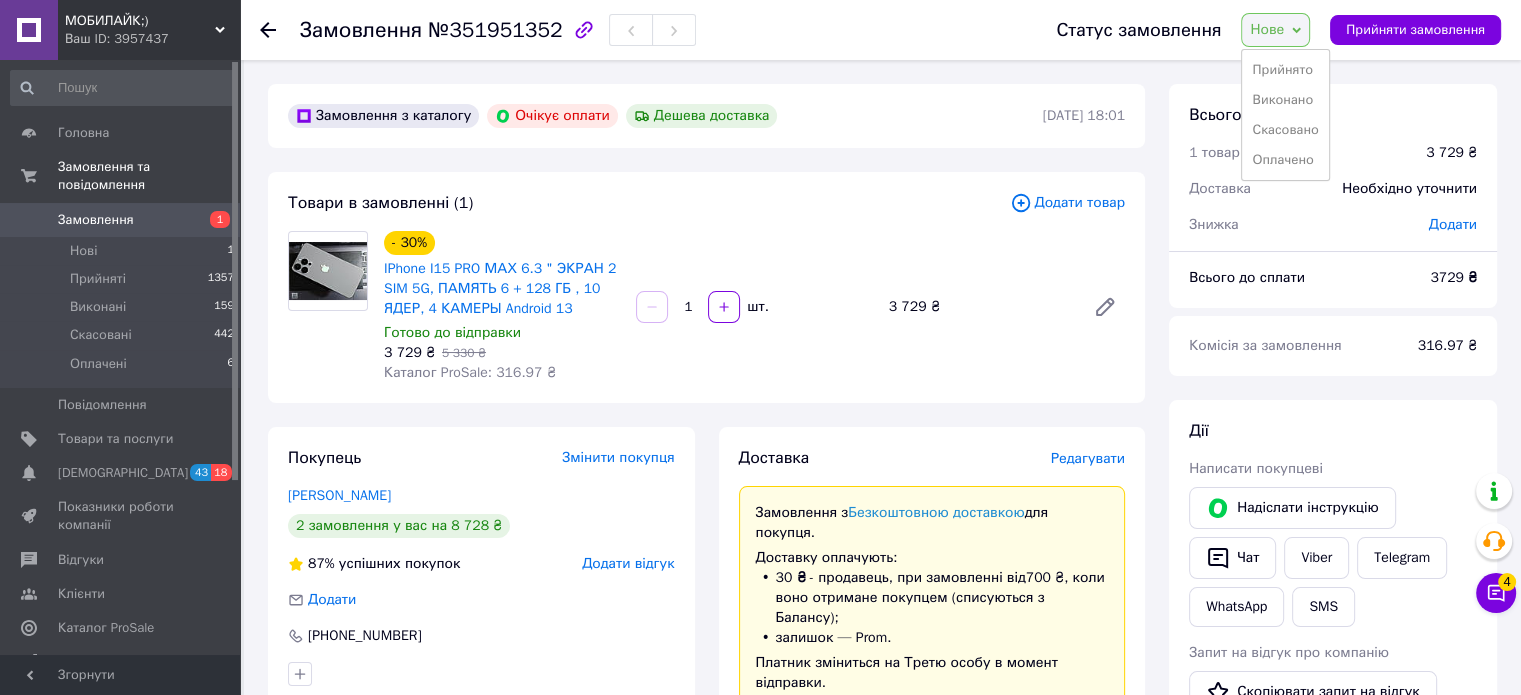 drag, startPoint x: 1288, startPoint y: 133, endPoint x: 1261, endPoint y: 117, distance: 31.38471 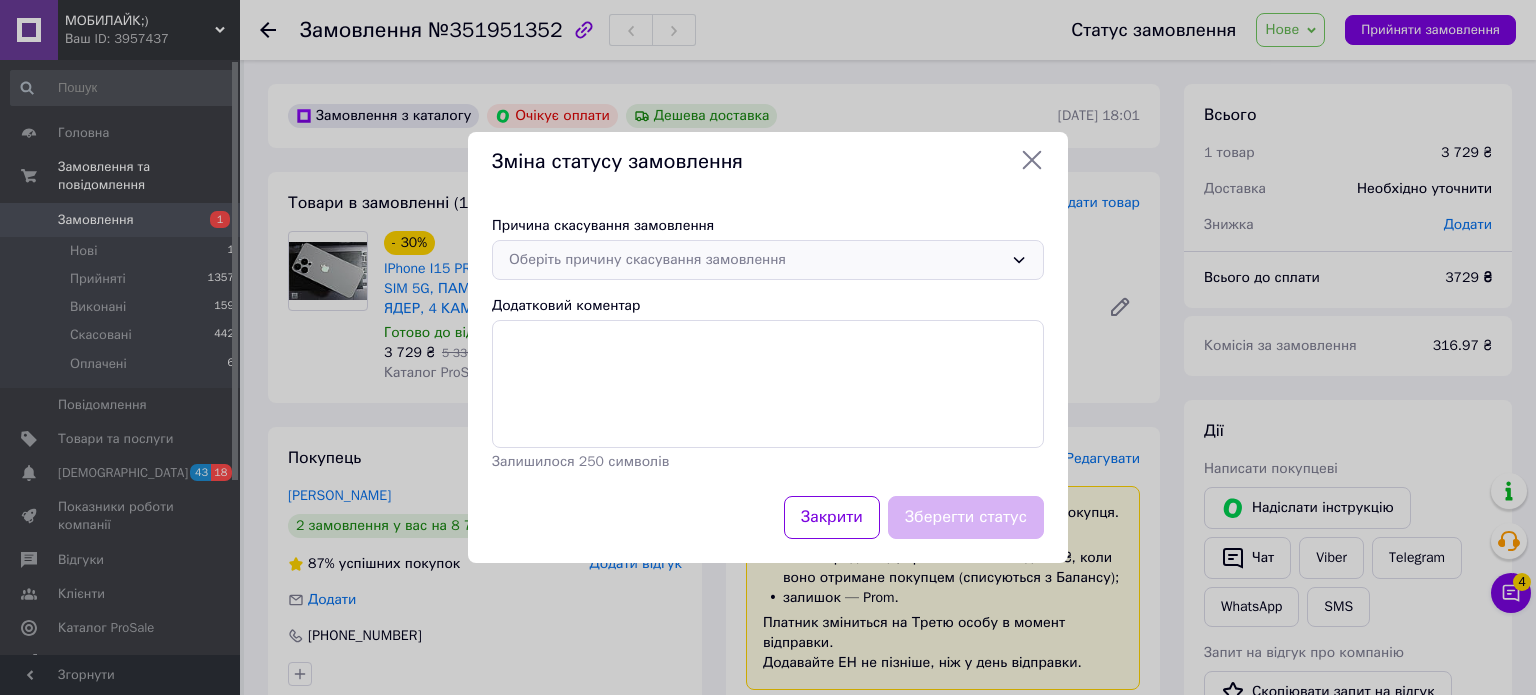 click on "Оберіть причину скасування замовлення" at bounding box center (756, 260) 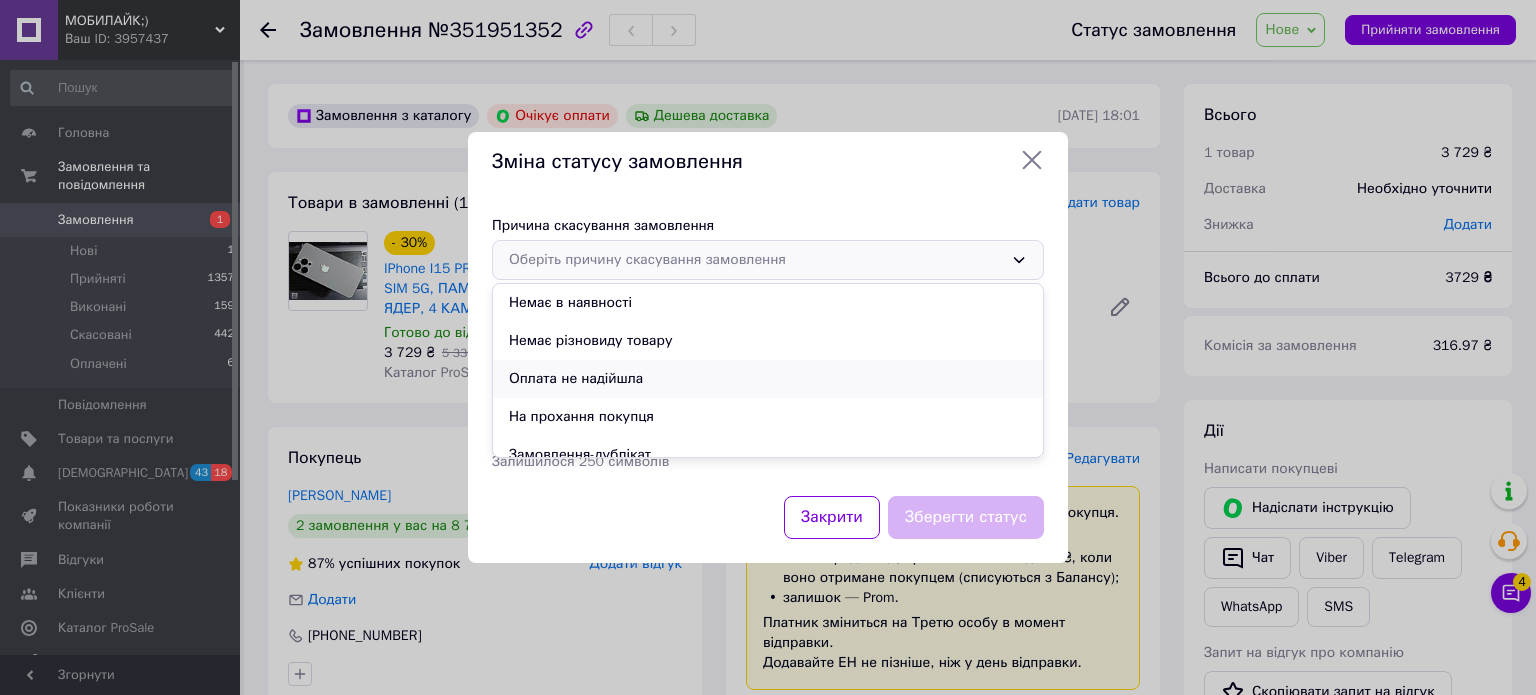 click on "Оплата не надійшла" at bounding box center (768, 379) 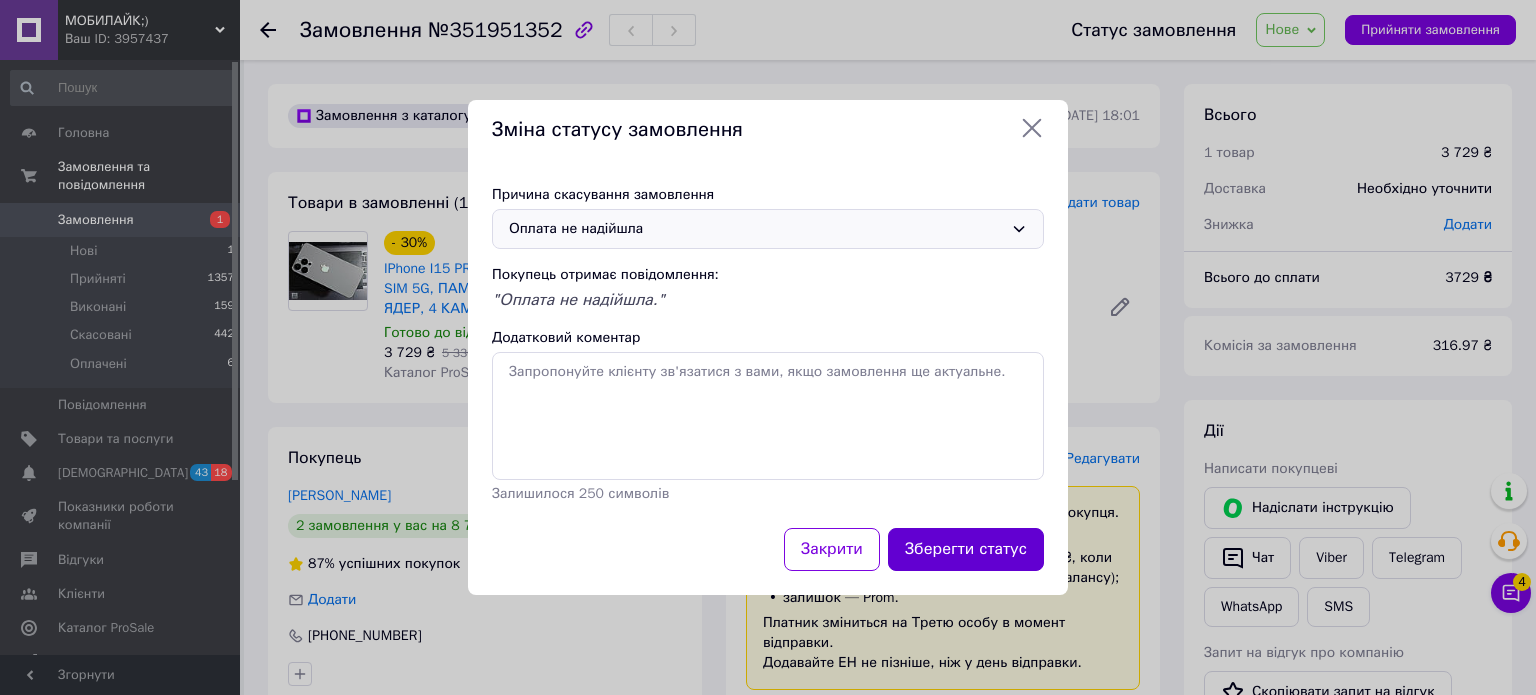 click on "Зберегти статус" at bounding box center [966, 549] 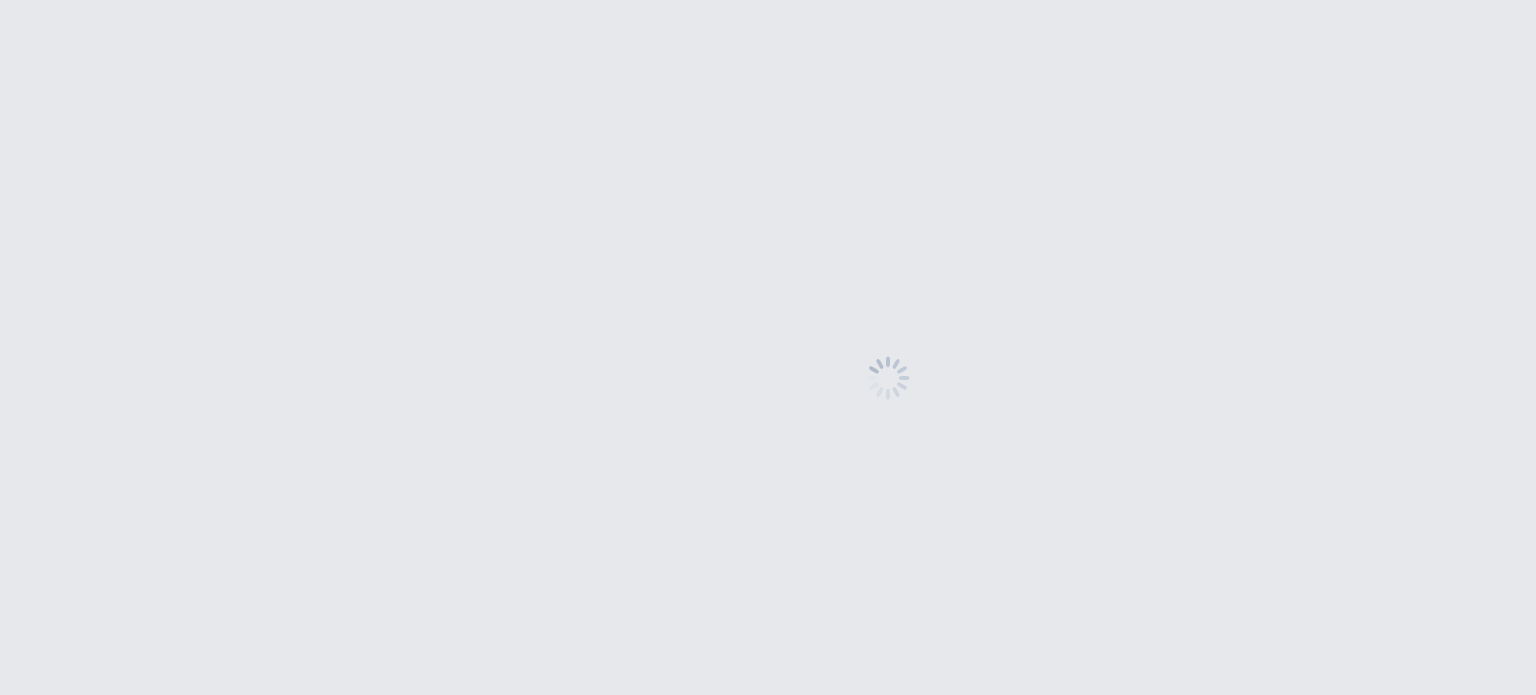 scroll, scrollTop: 0, scrollLeft: 0, axis: both 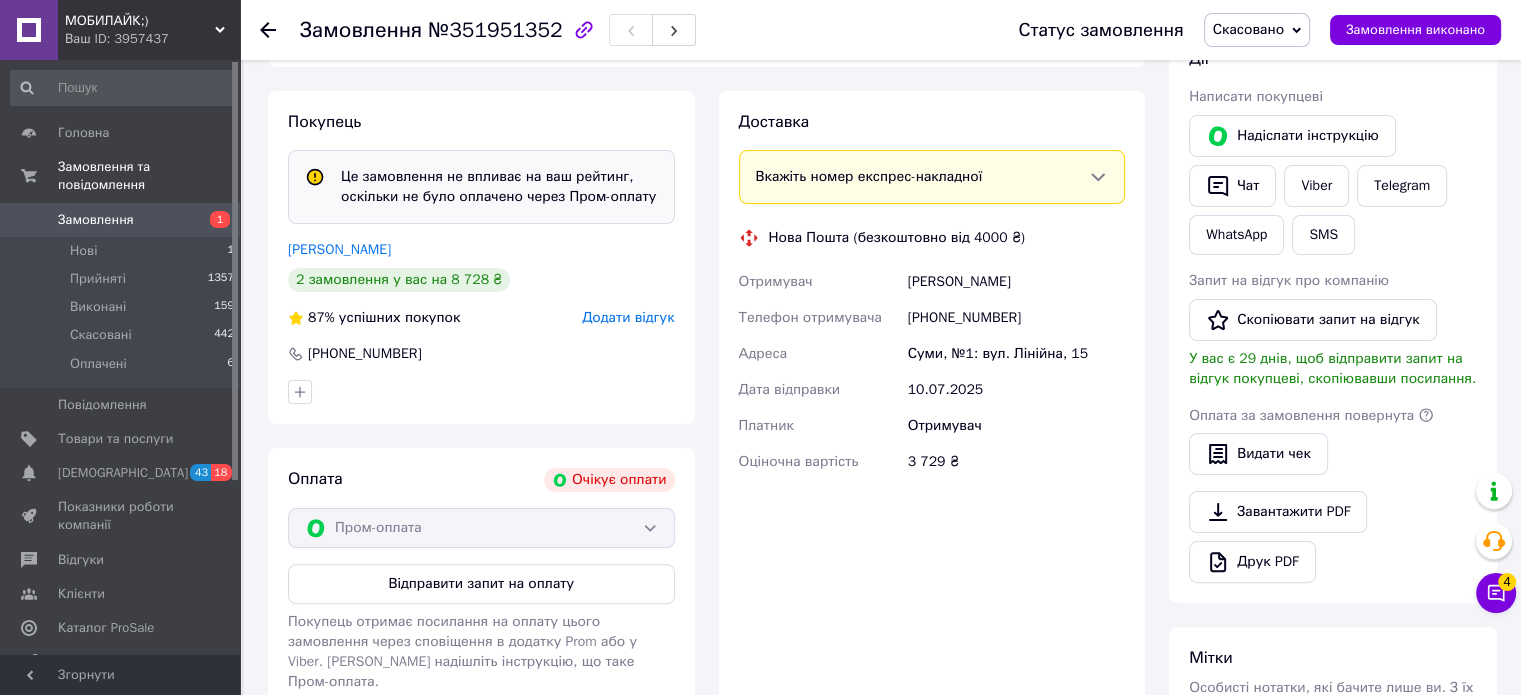 click on "Додати відгук" at bounding box center (628, 317) 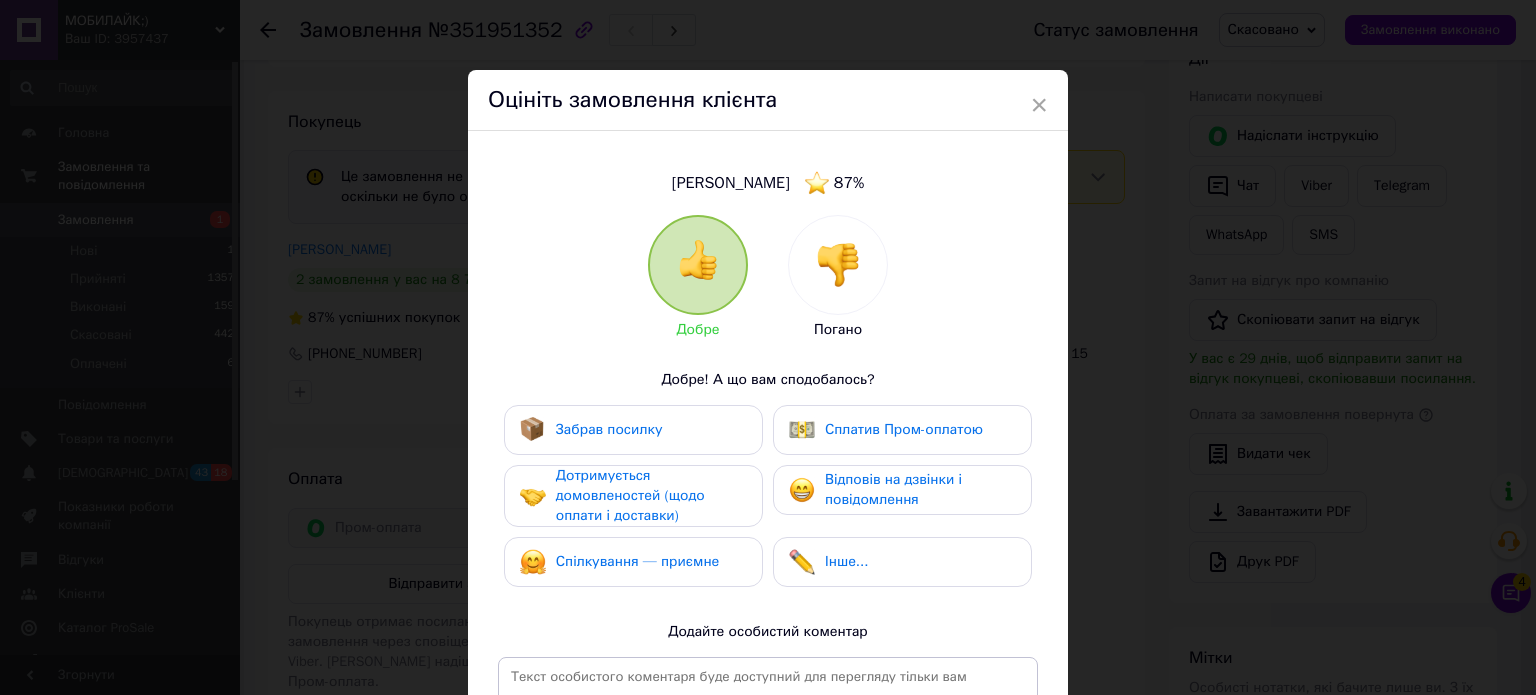 click at bounding box center [838, 265] 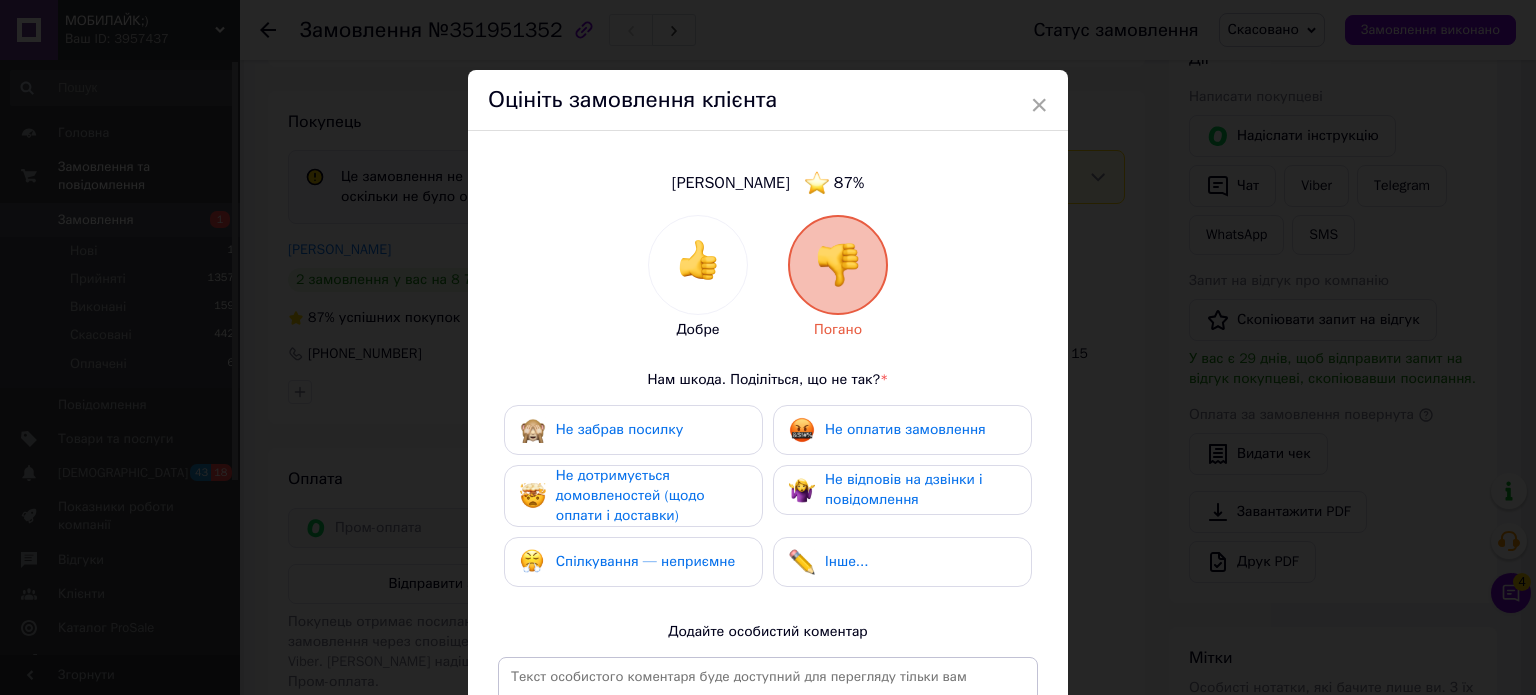 click on "Не оплатив замовлення" at bounding box center (905, 429) 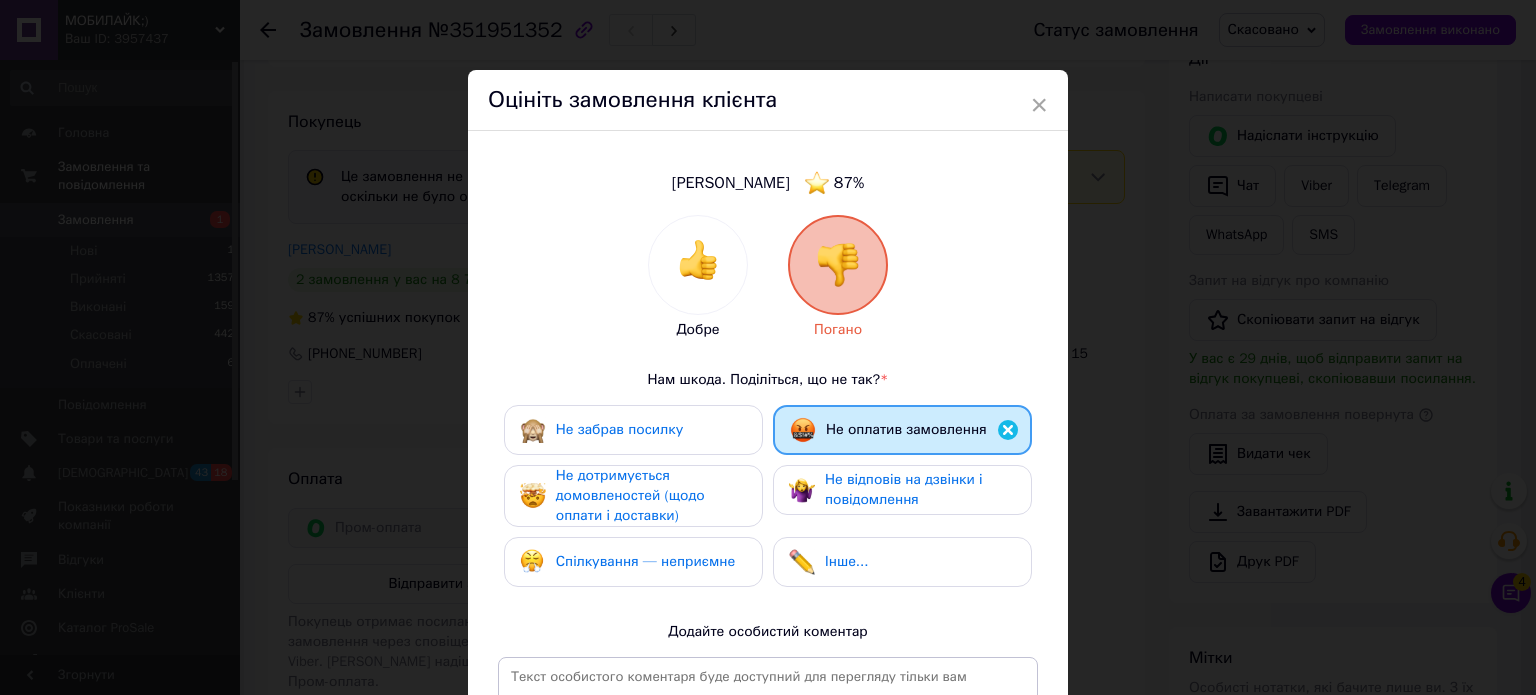 click on "Не забрав посилку" at bounding box center (619, 429) 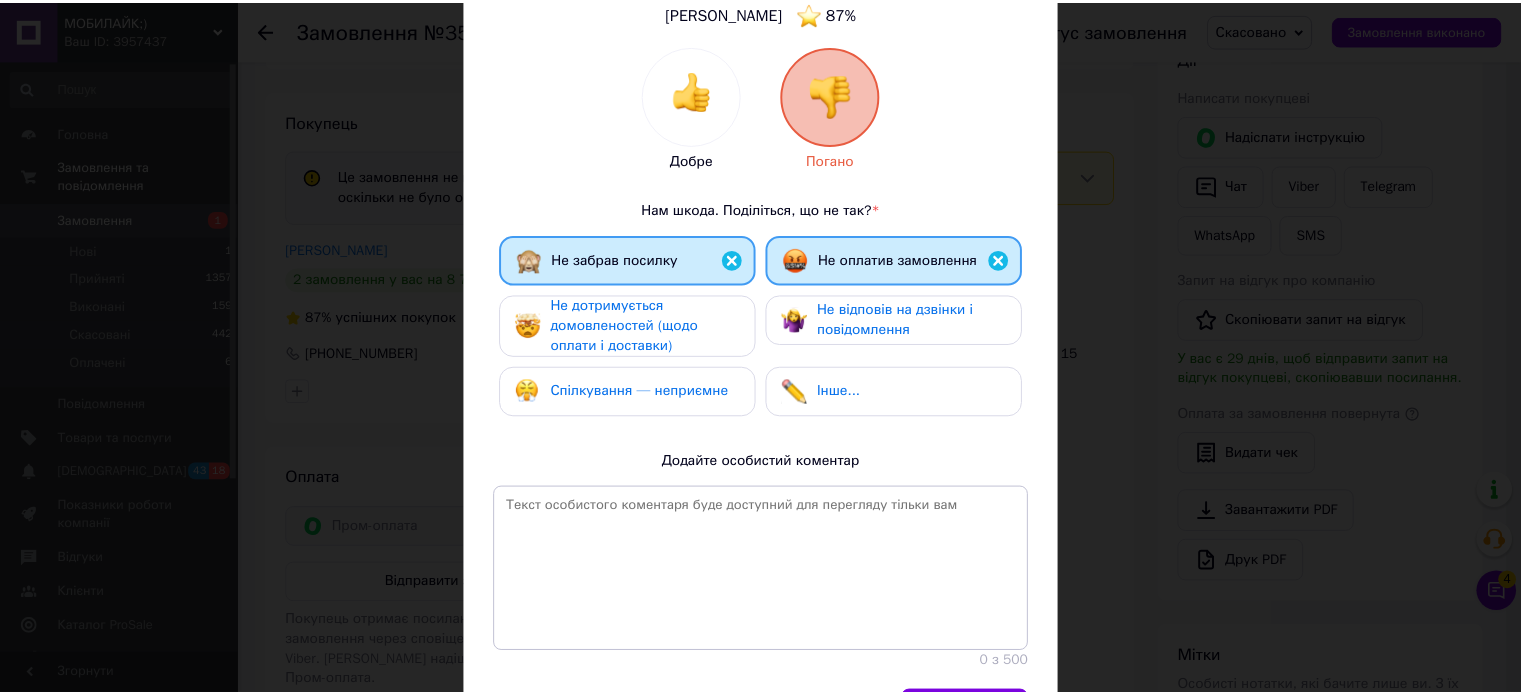 scroll, scrollTop: 295, scrollLeft: 0, axis: vertical 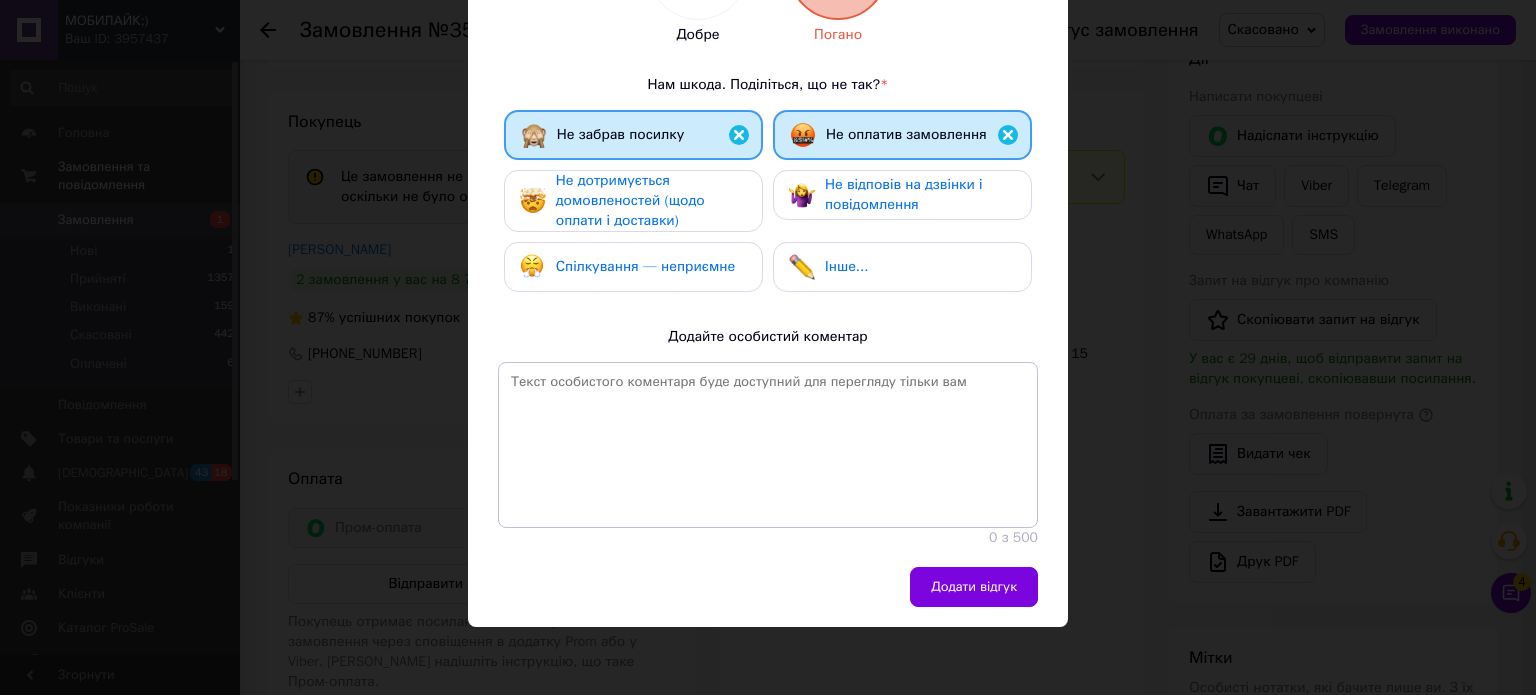 click on "Додати відгук" at bounding box center [768, 597] 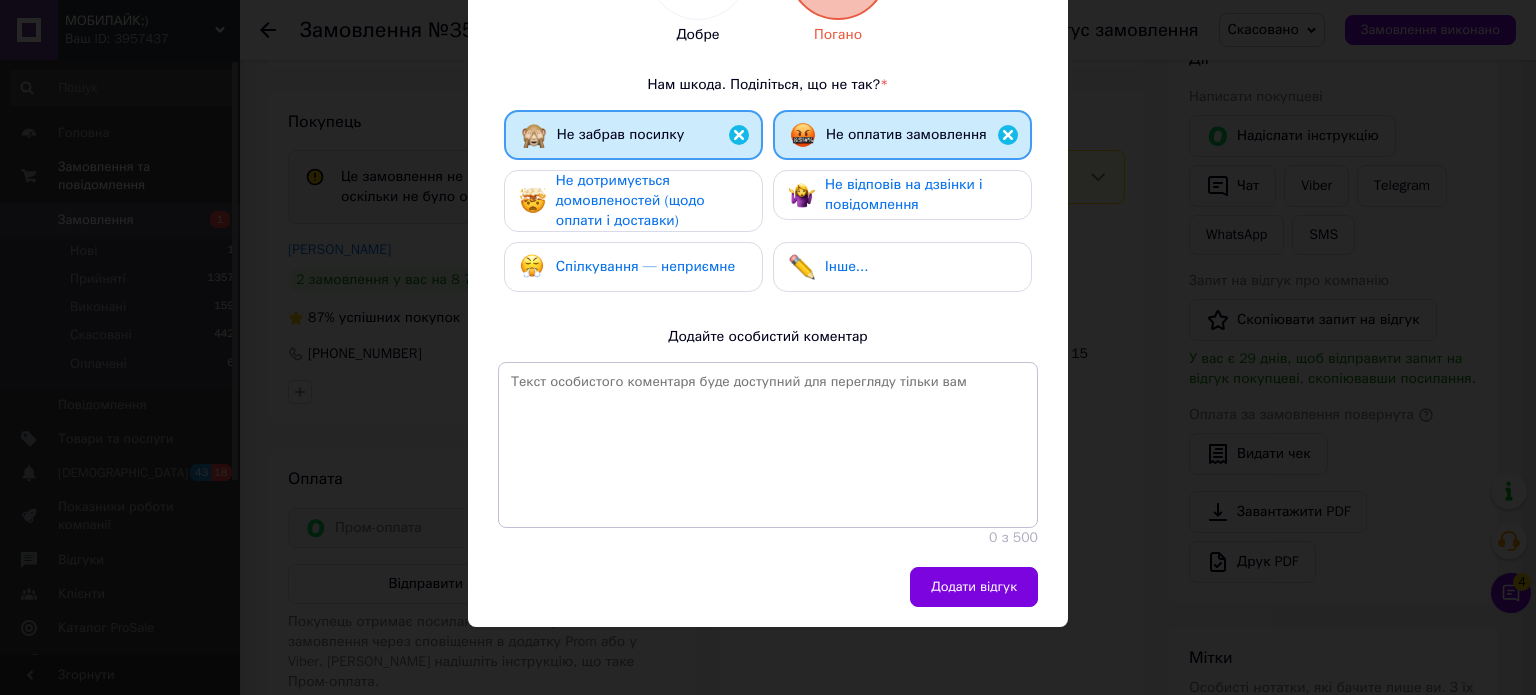 click on "Додати відгук" at bounding box center (974, 587) 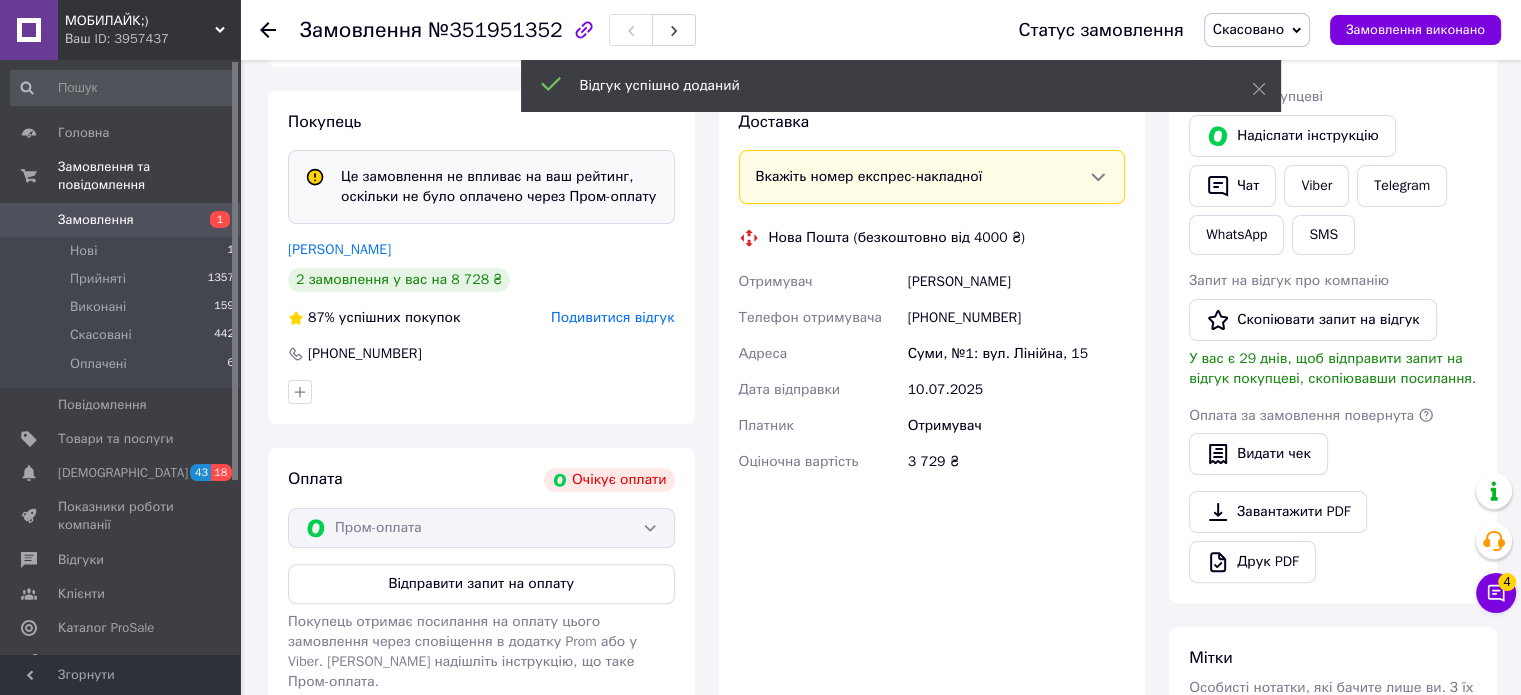 click on "Подивитися відгук" at bounding box center (612, 317) 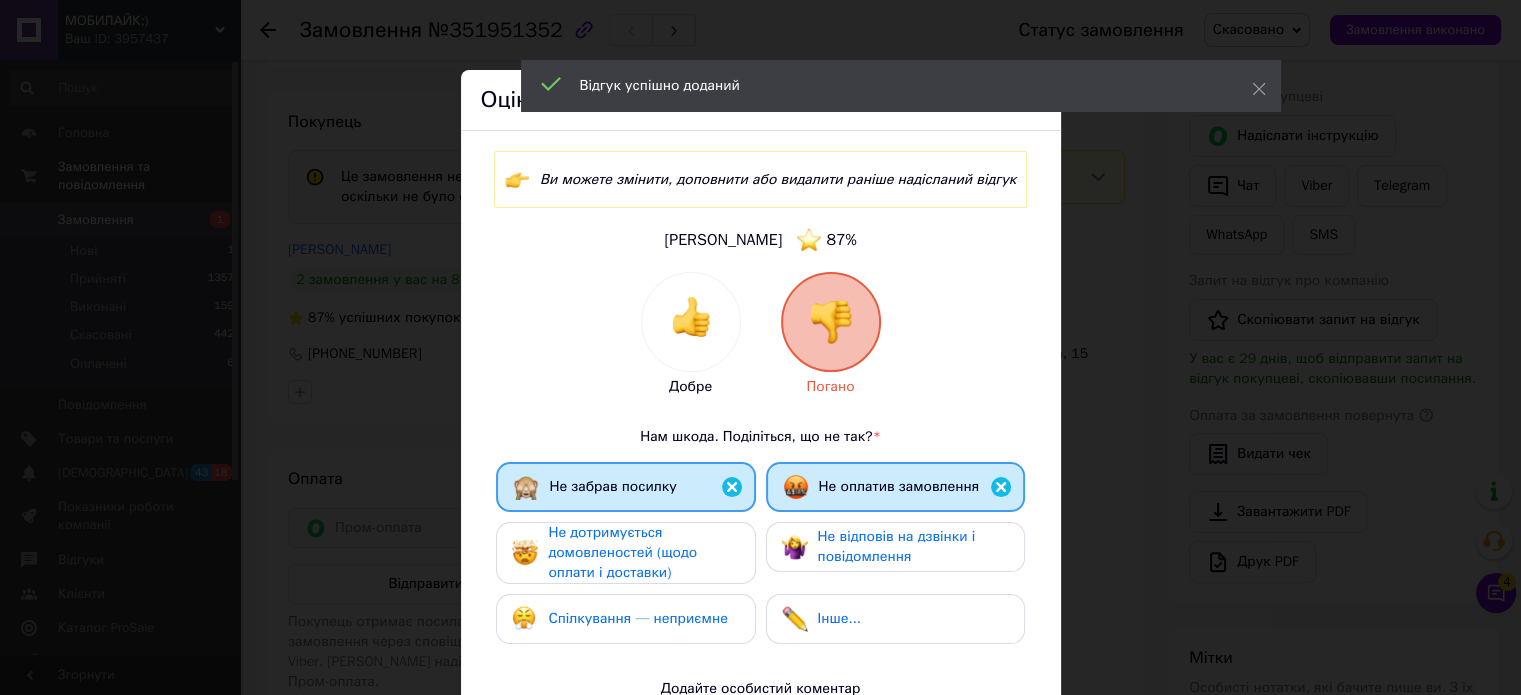 click at bounding box center (732, 487) 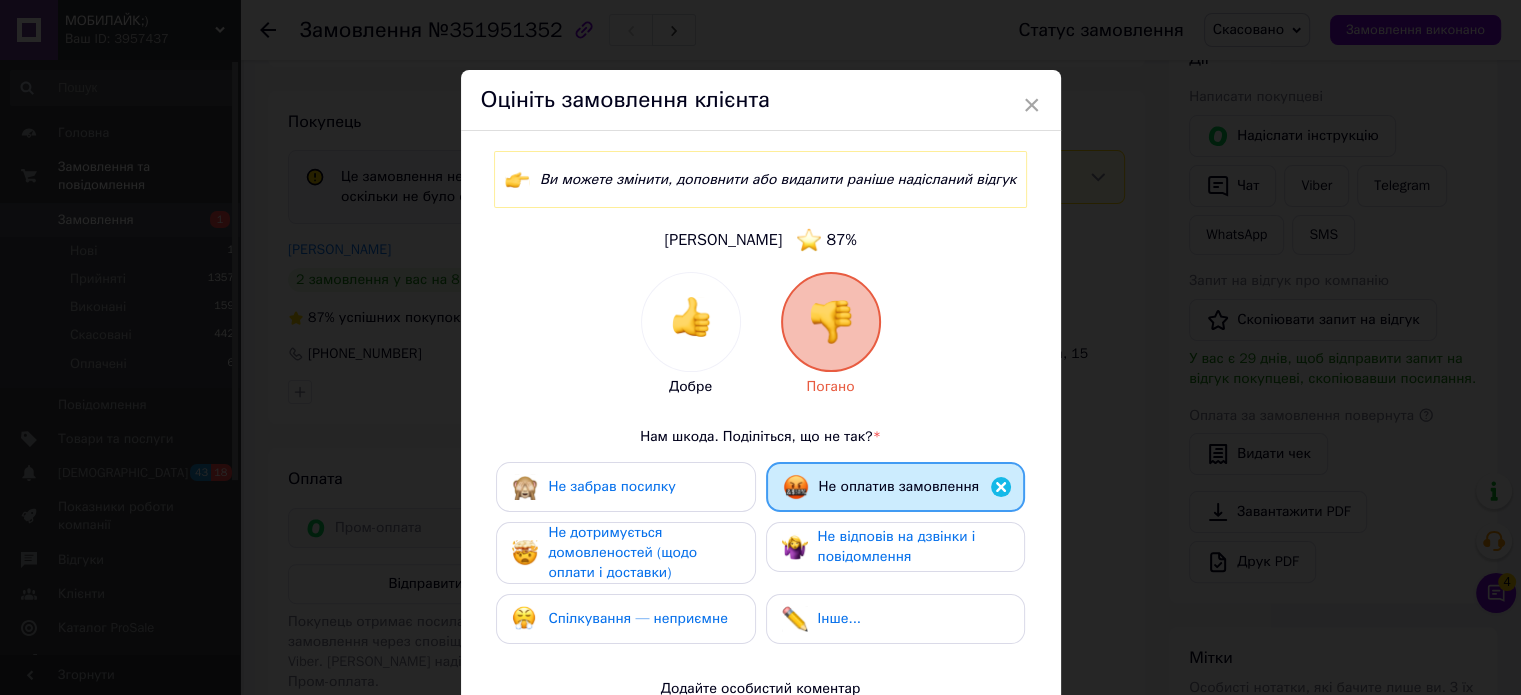 scroll, scrollTop: 352, scrollLeft: 0, axis: vertical 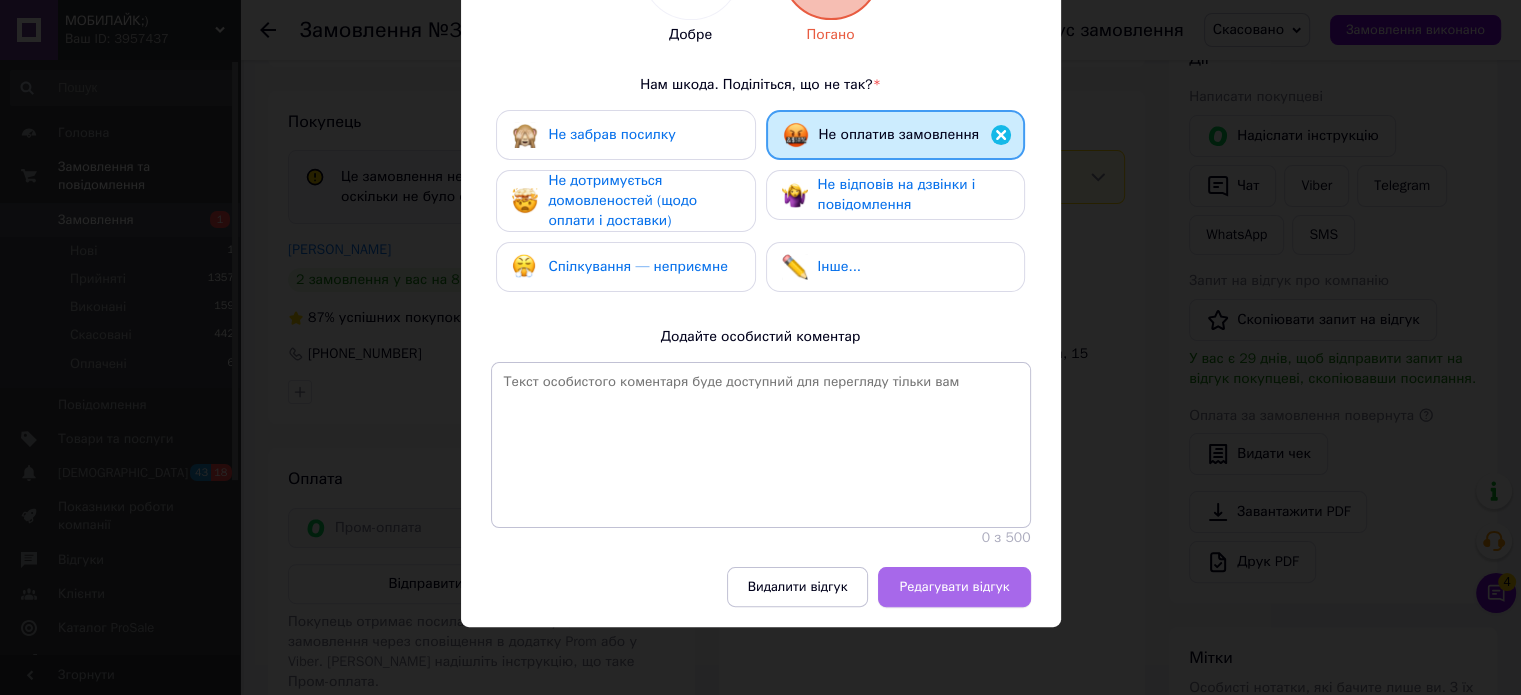 click on "Редагувати відгук" at bounding box center (954, 587) 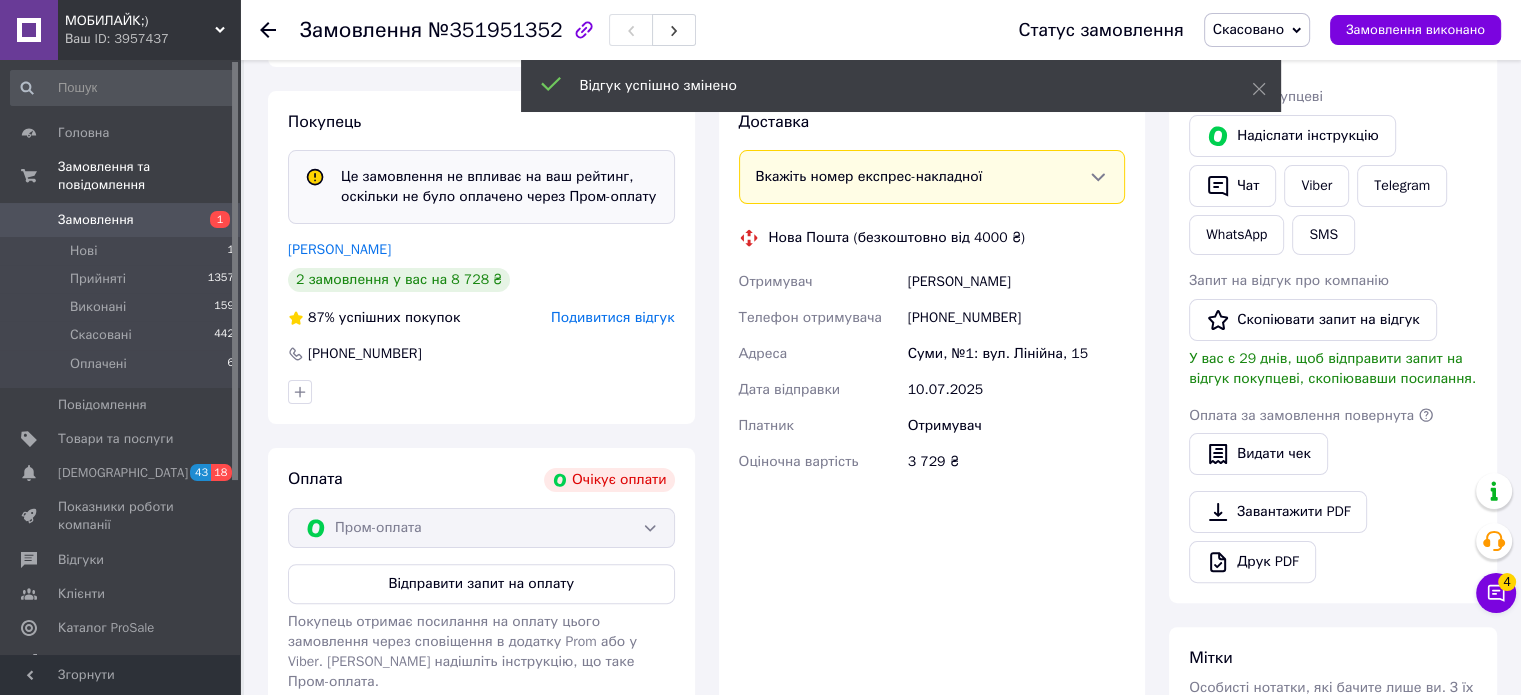 scroll, scrollTop: 0, scrollLeft: 0, axis: both 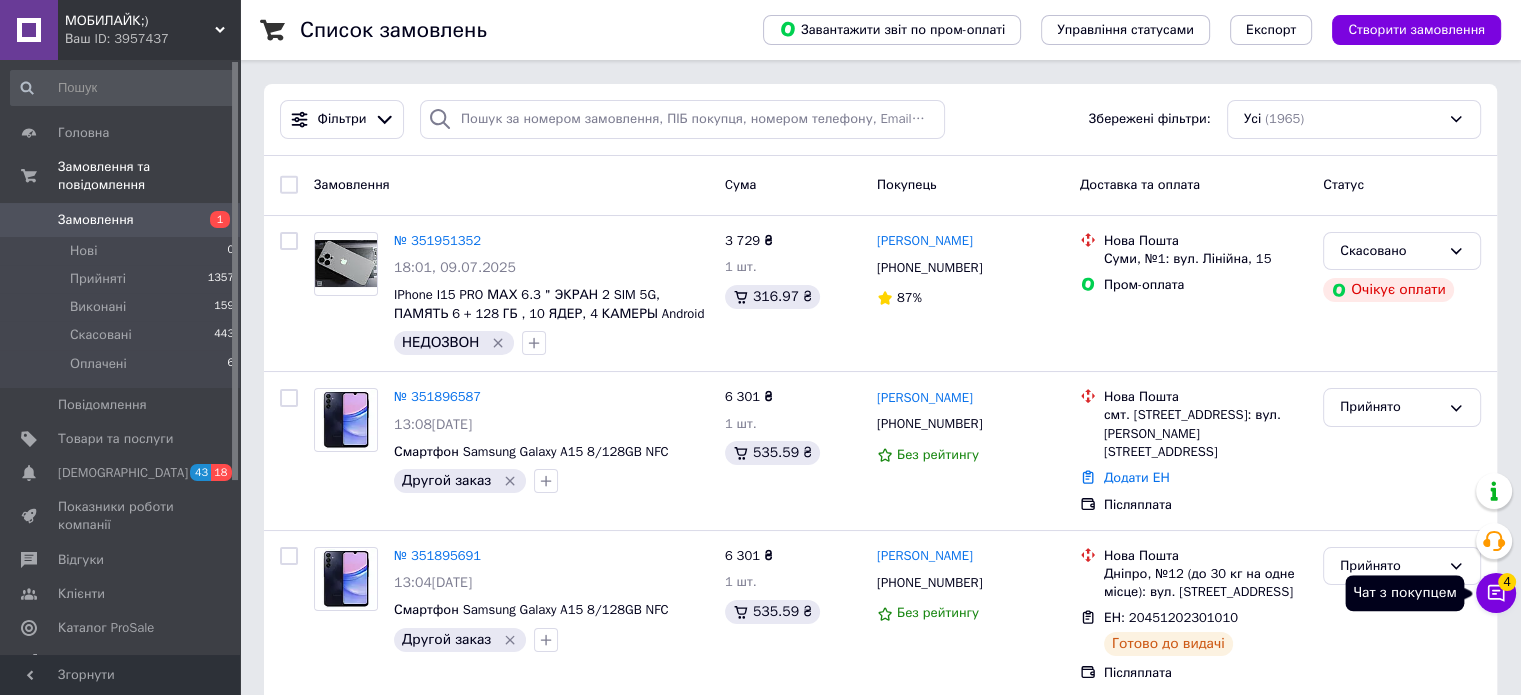 click 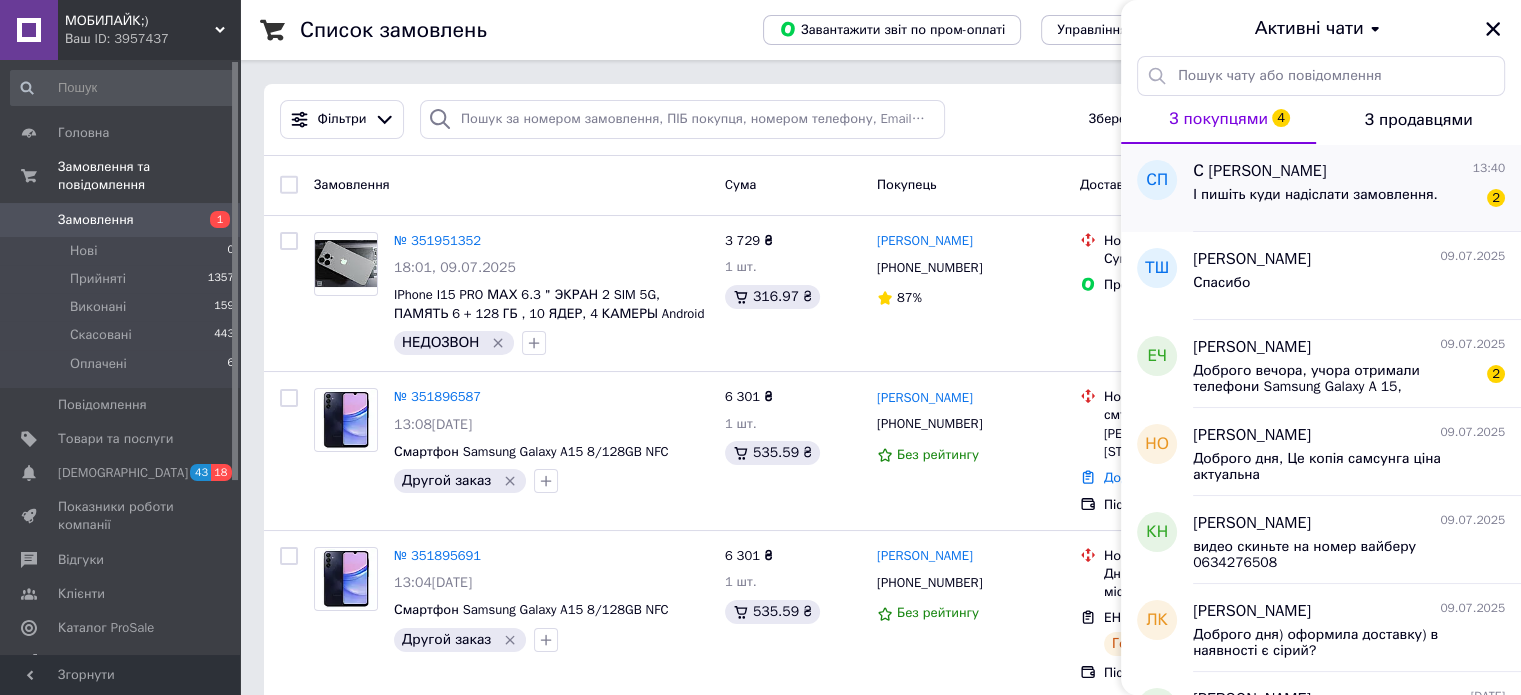 click on "І пишіть куди надіслати замовлення." at bounding box center [1315, 195] 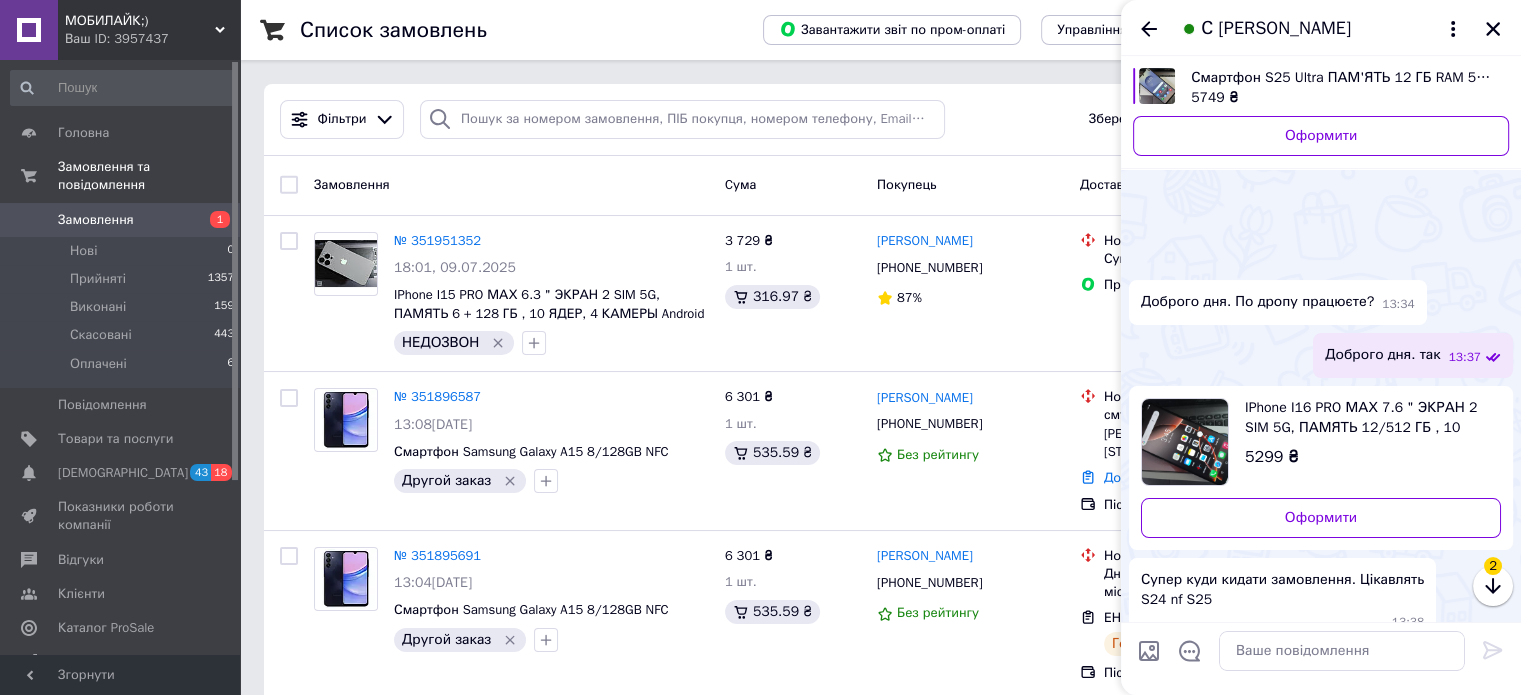 scroll, scrollTop: 297, scrollLeft: 0, axis: vertical 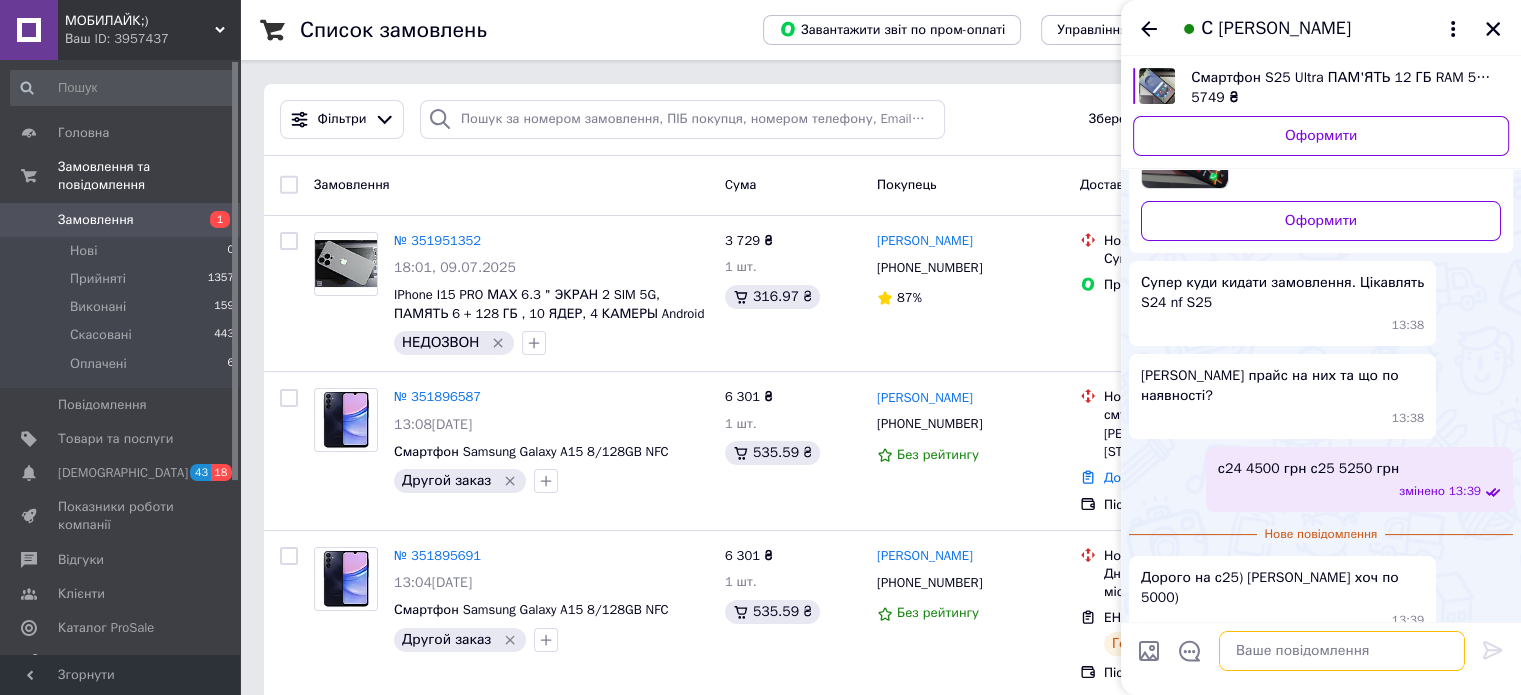 click at bounding box center (1342, 651) 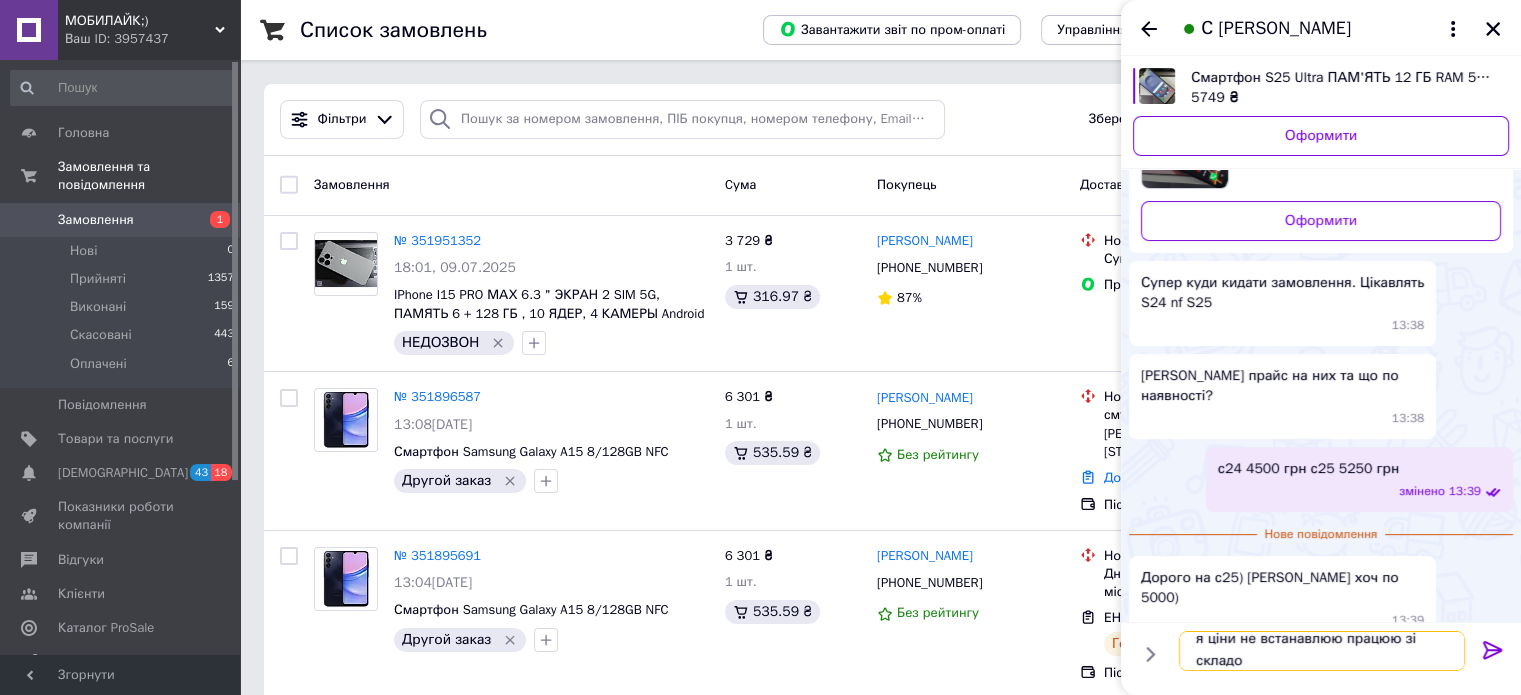scroll, scrollTop: 1, scrollLeft: 0, axis: vertical 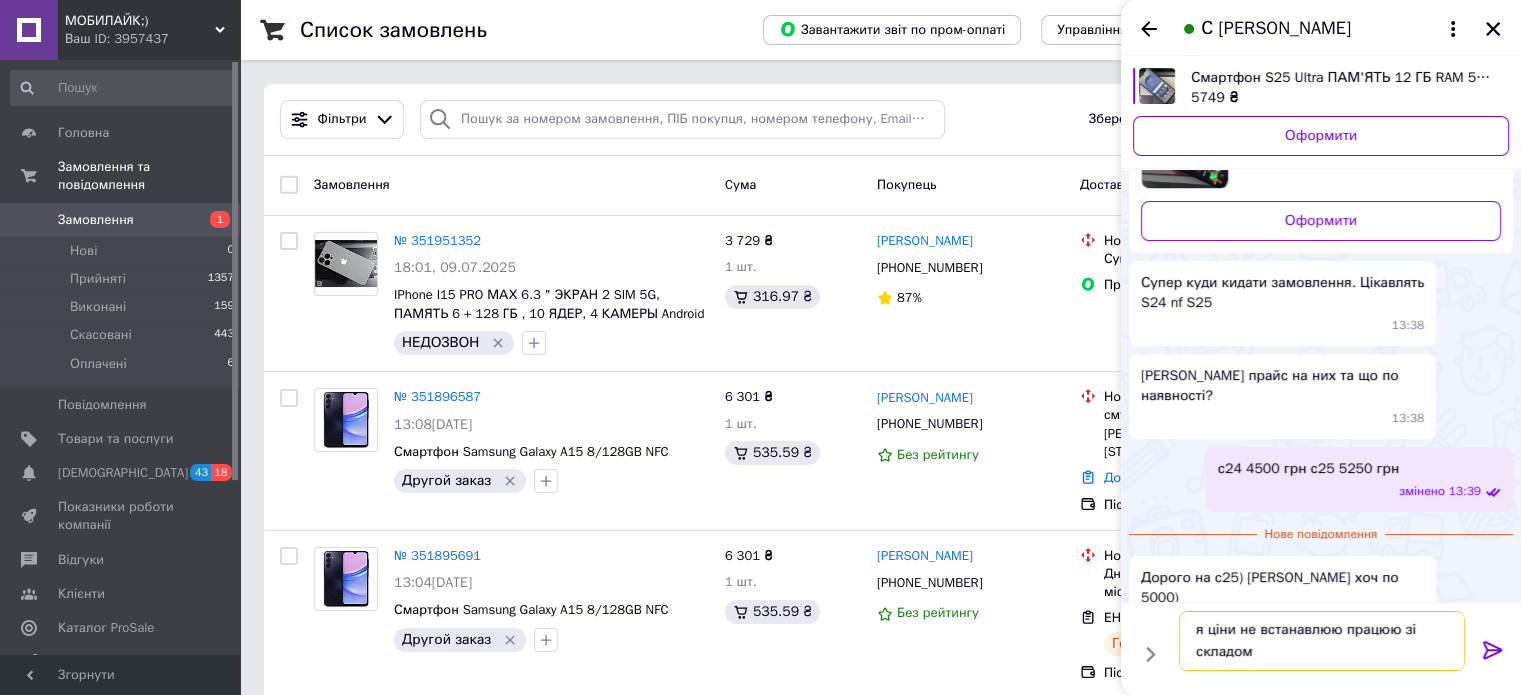 type on "я ціни не встанавлюю працюю зі складом" 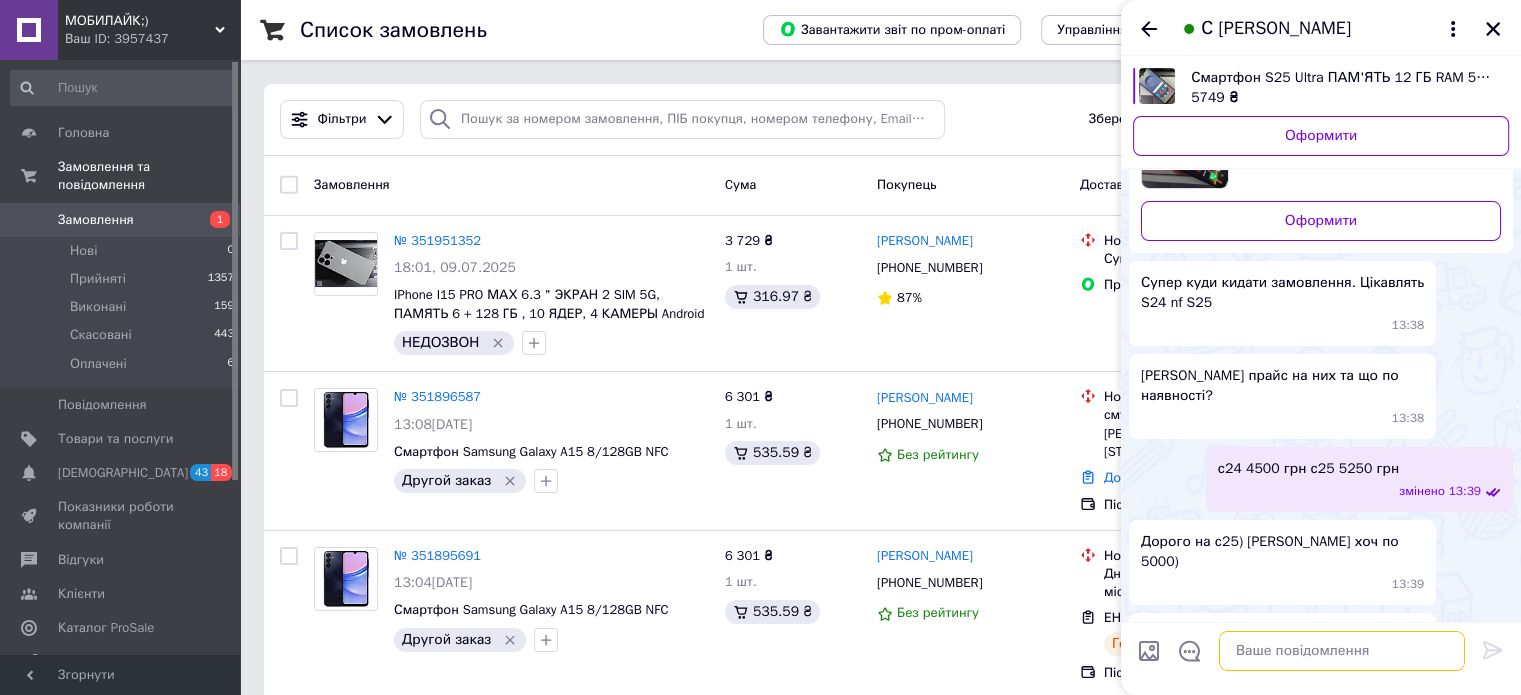 scroll, scrollTop: 0, scrollLeft: 0, axis: both 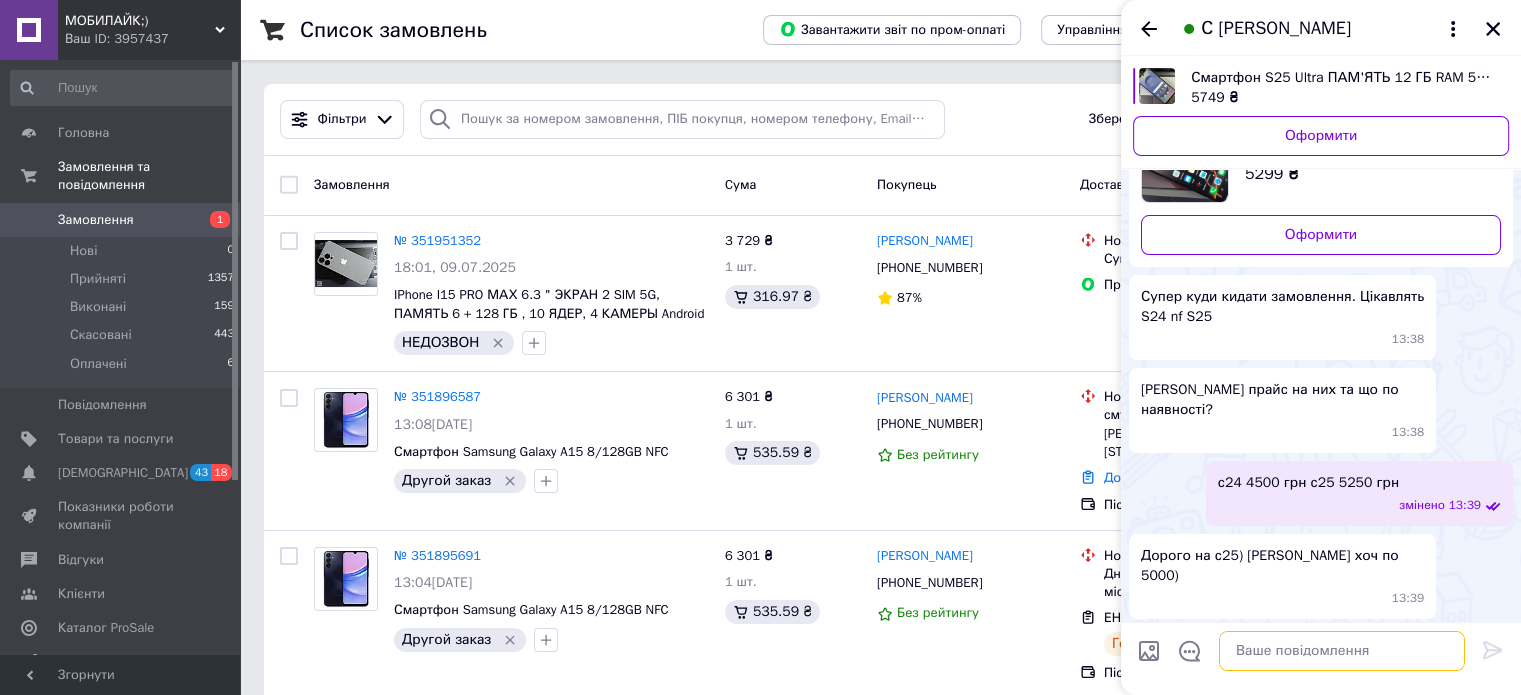 click at bounding box center (1342, 651) 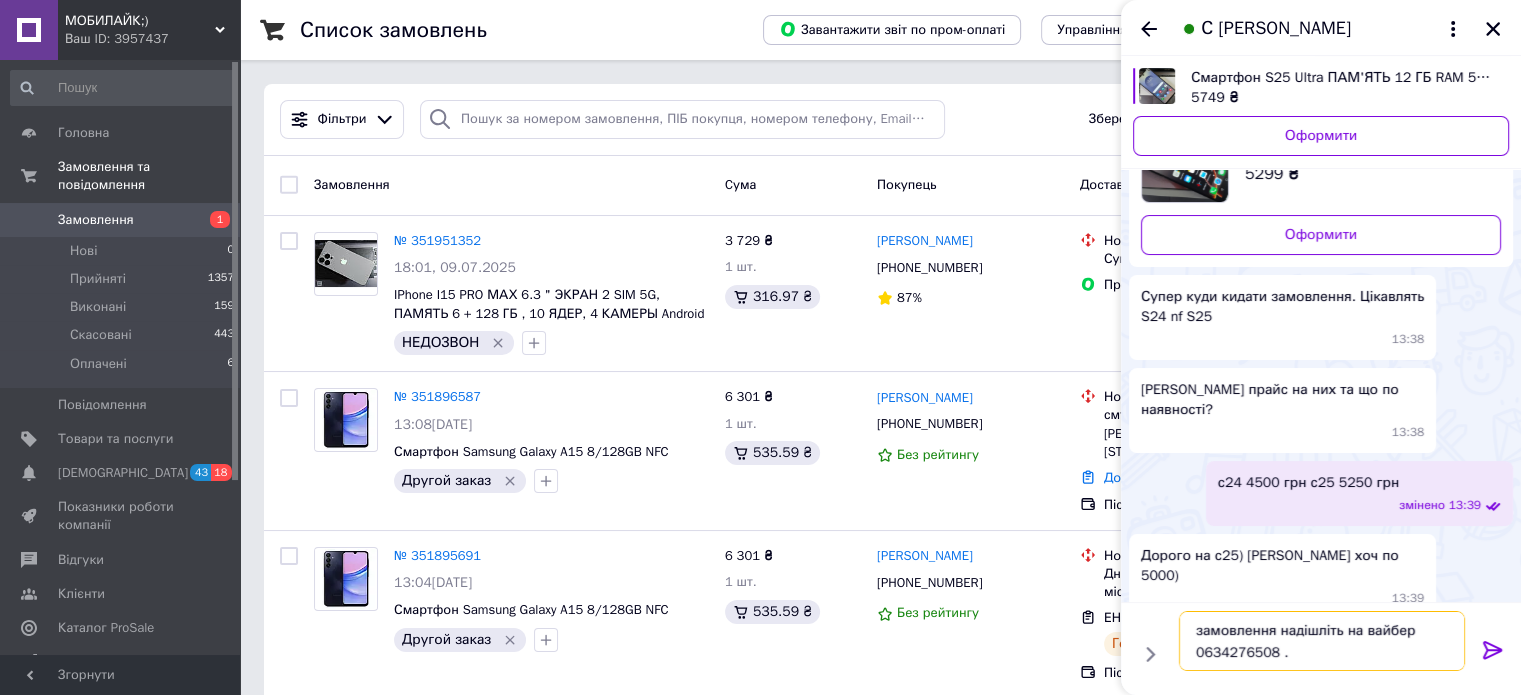 type on "замовлення надішліть на вайбер 0634276508 ." 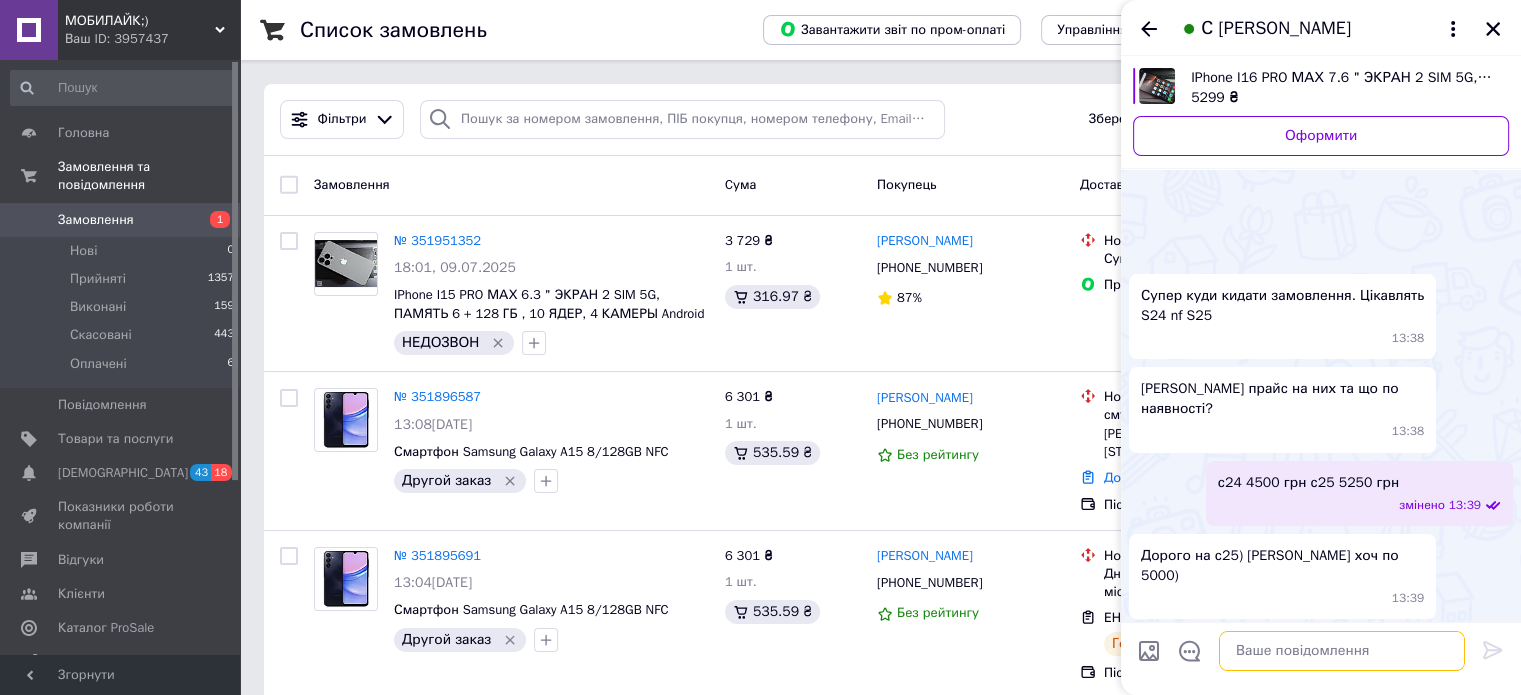 scroll, scrollTop: 376, scrollLeft: 0, axis: vertical 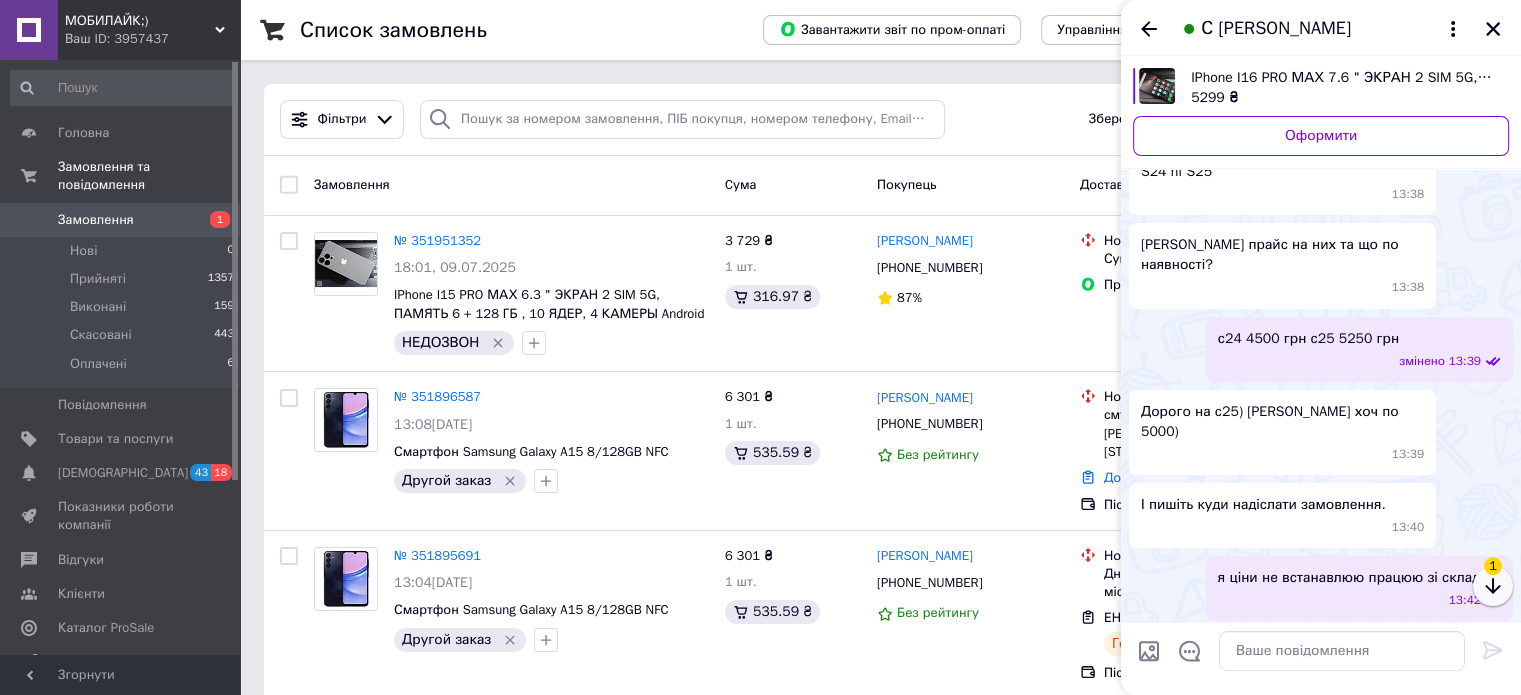 click 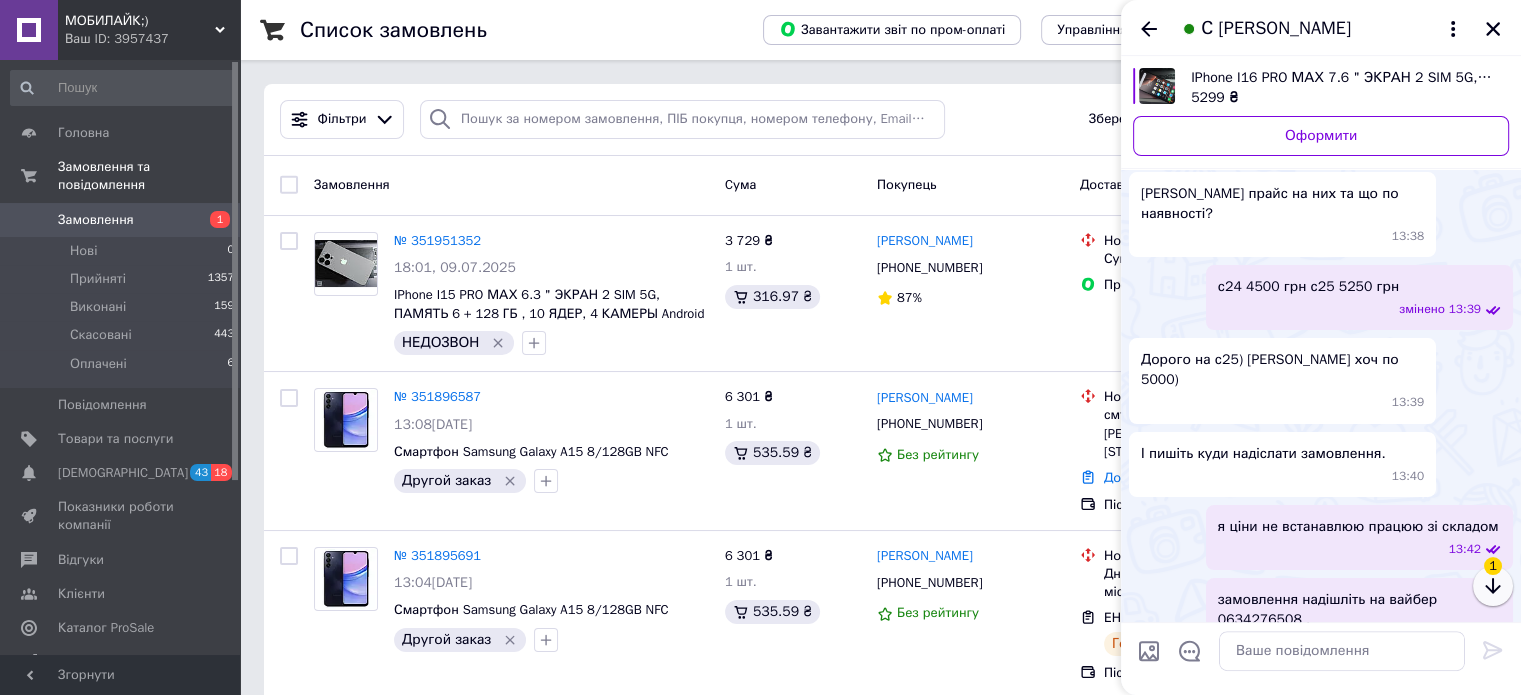 scroll, scrollTop: 414, scrollLeft: 0, axis: vertical 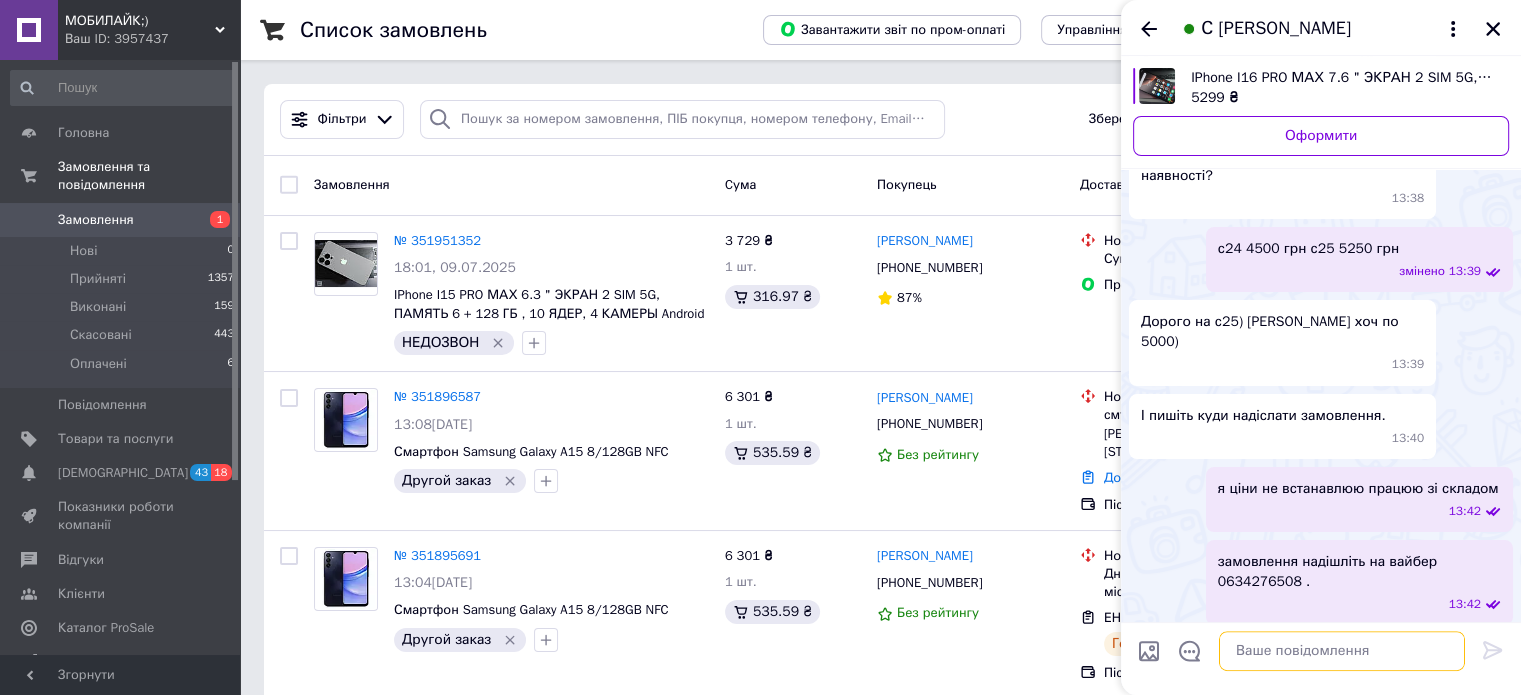 click at bounding box center (1342, 651) 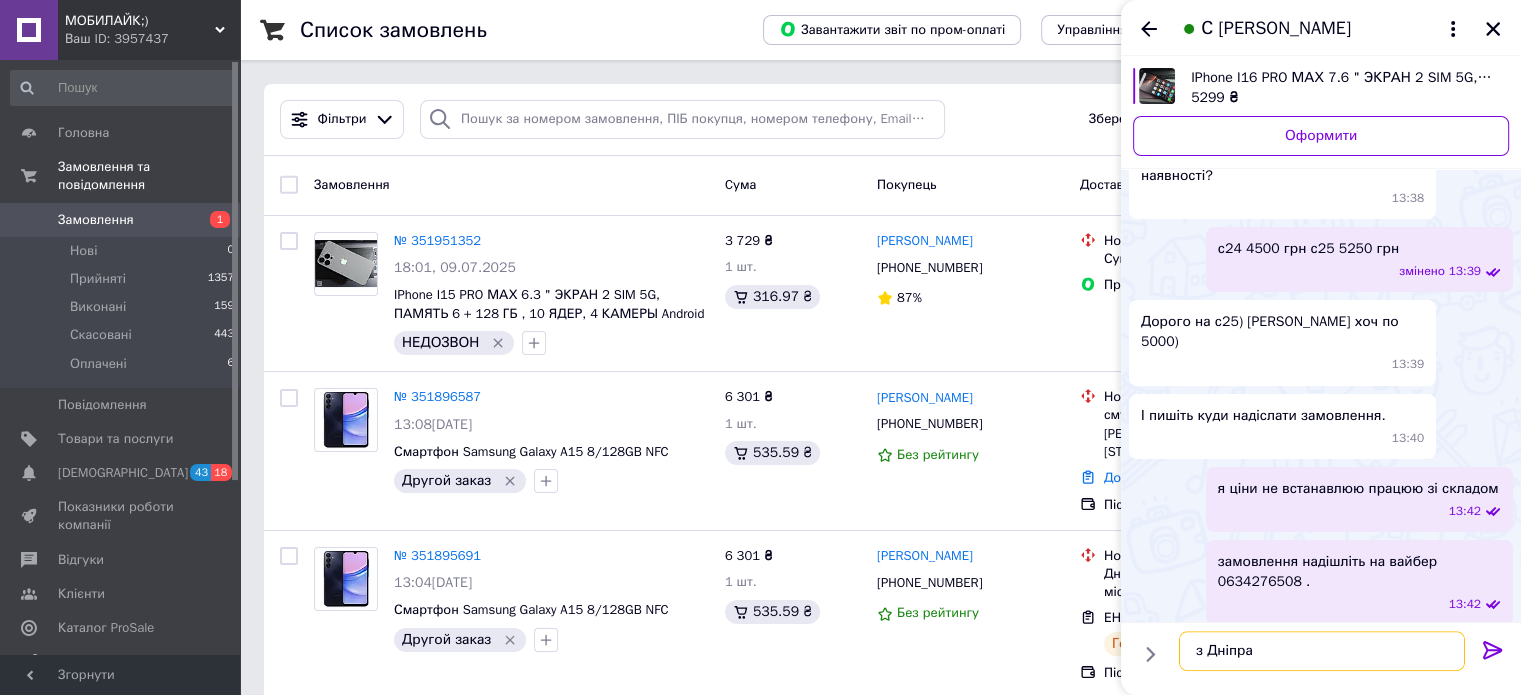 type on "з Дніпра" 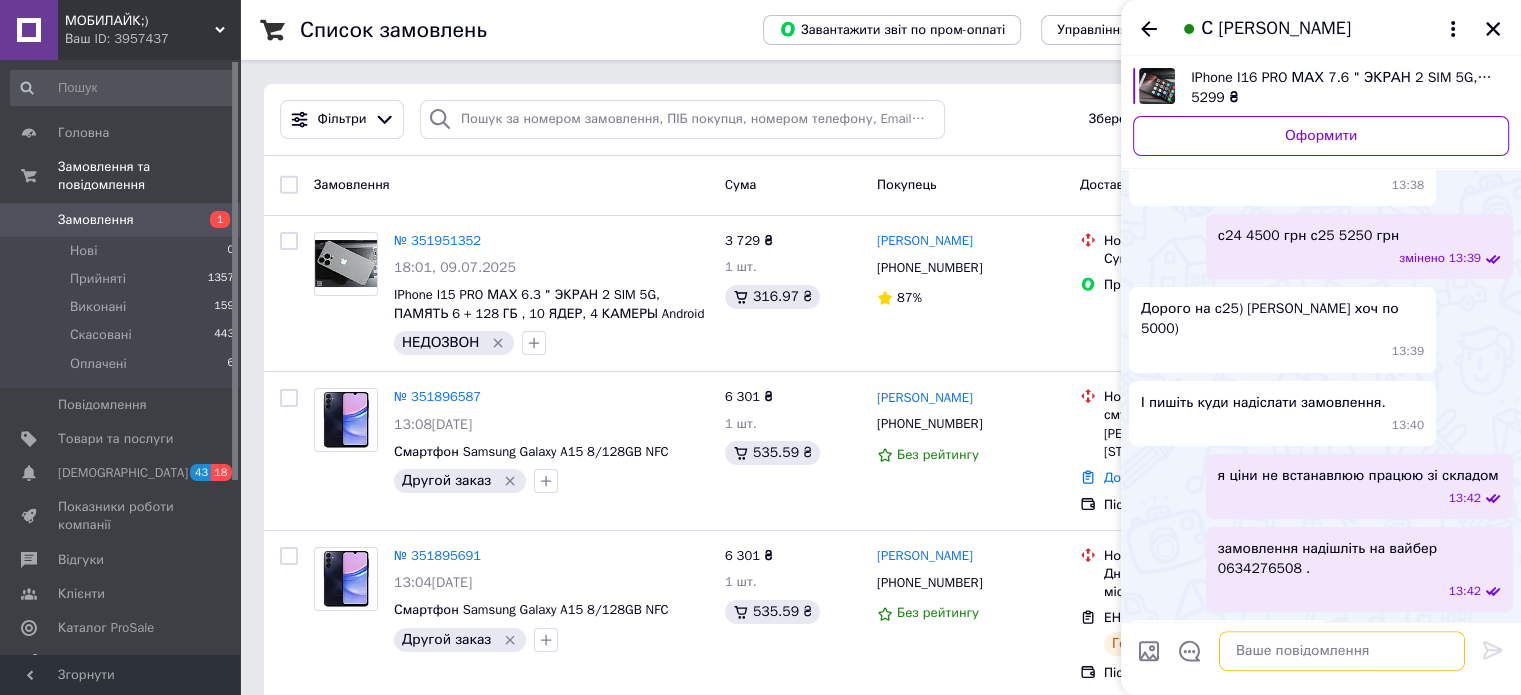 scroll, scrollTop: 431, scrollLeft: 0, axis: vertical 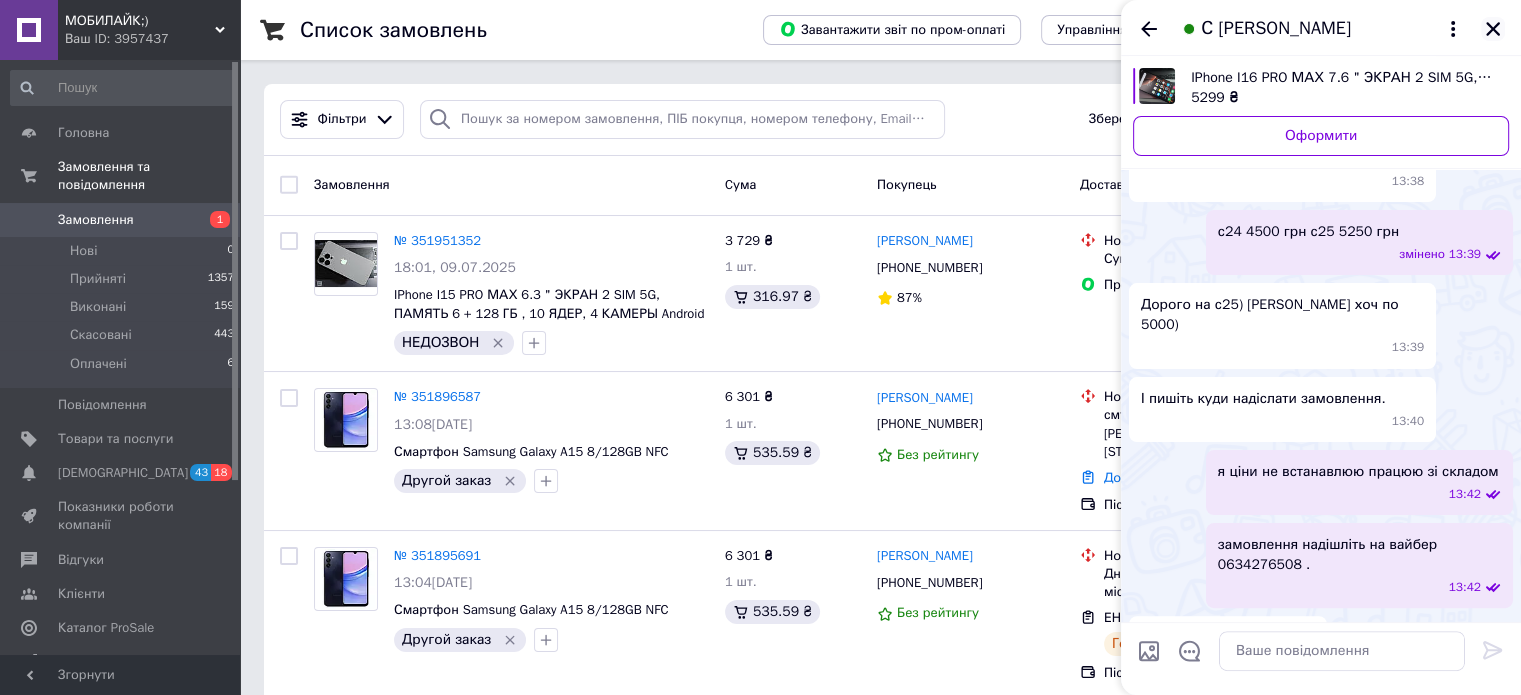 click 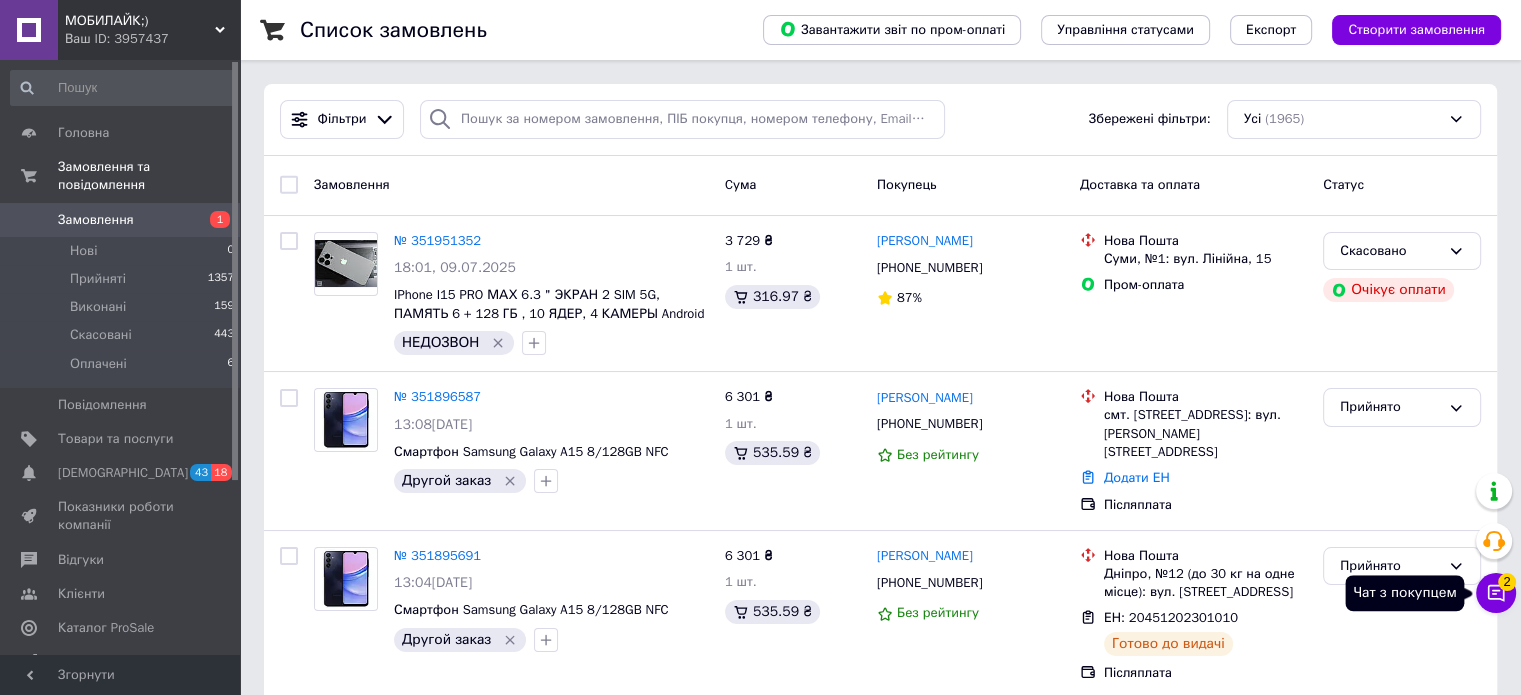click on "2" at bounding box center [1507, 582] 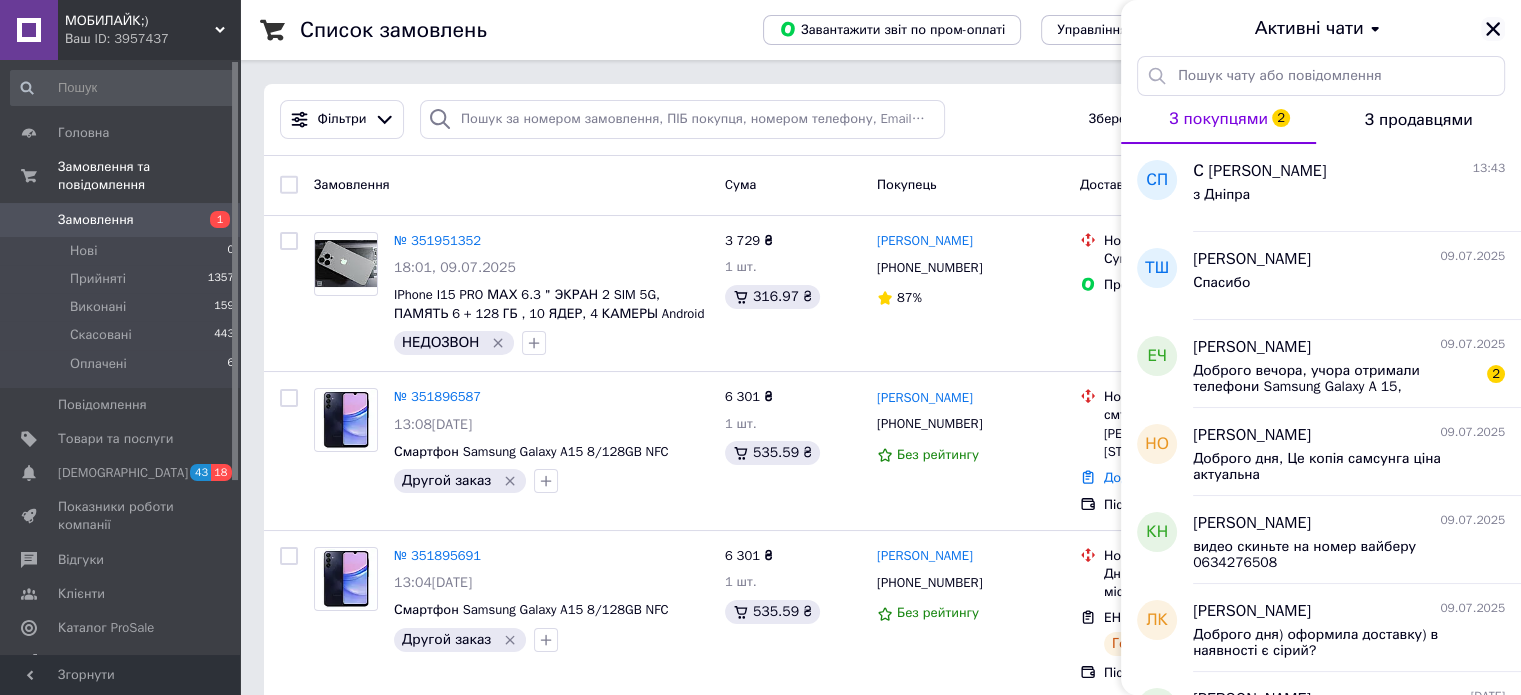 click 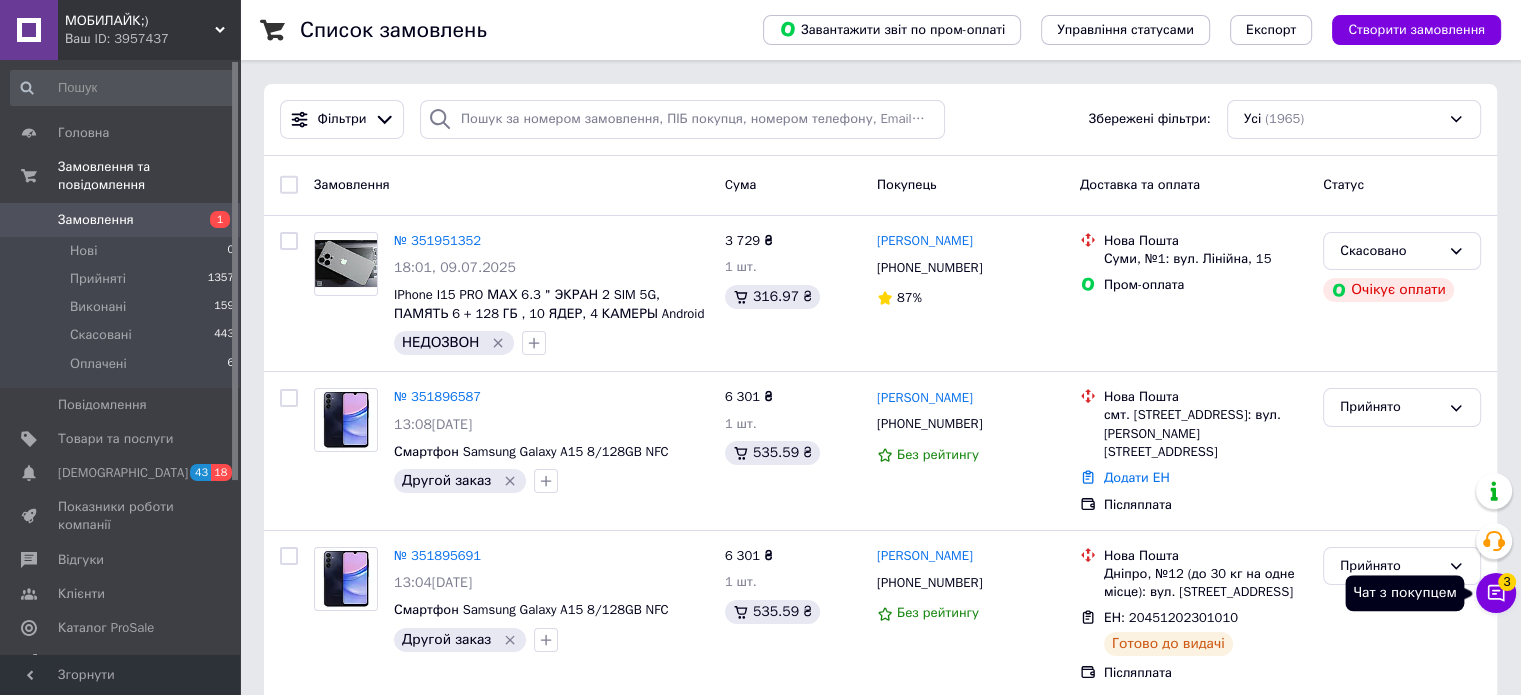 click on "3" at bounding box center (1507, 582) 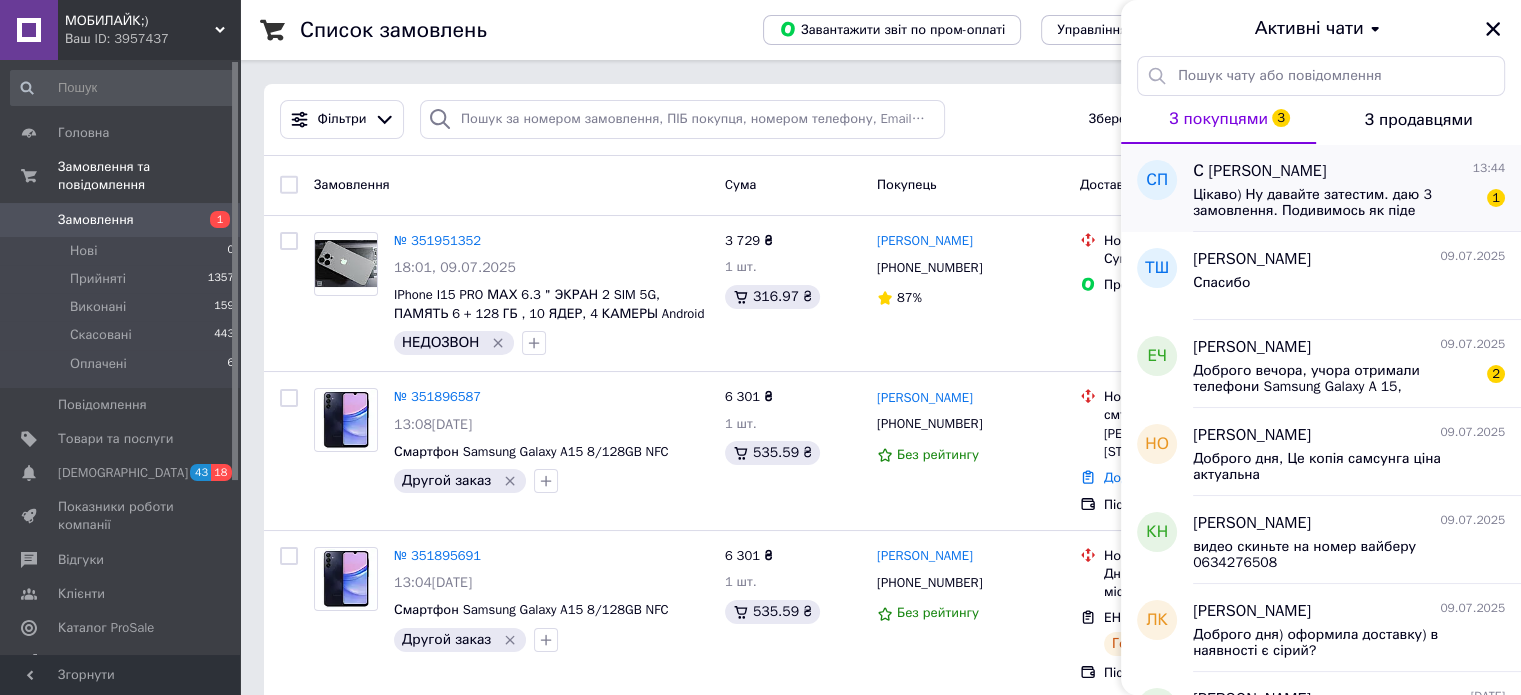 click on "Цікаво) Ну давайте затестим. даю 3 замовлення. Подивимось як піде співпраця." at bounding box center (1335, 203) 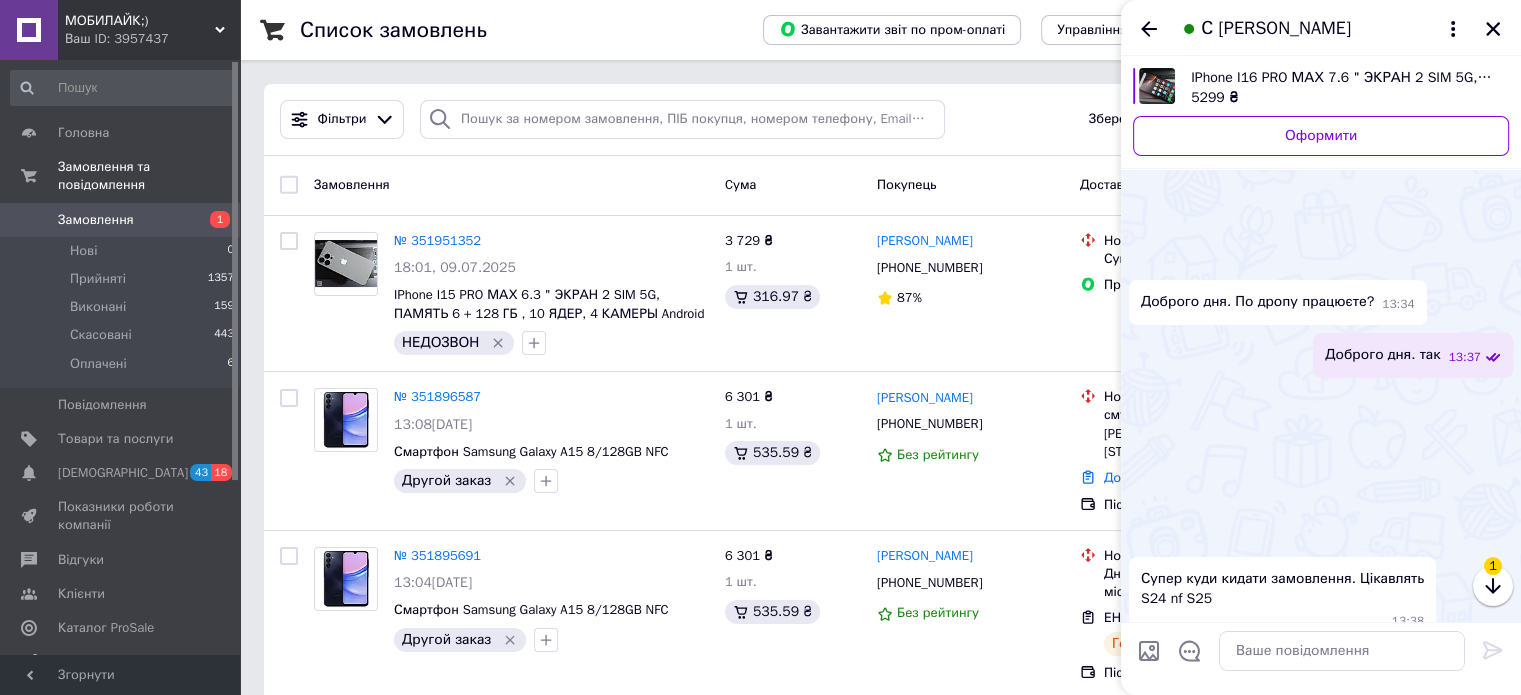 scroll, scrollTop: 743, scrollLeft: 0, axis: vertical 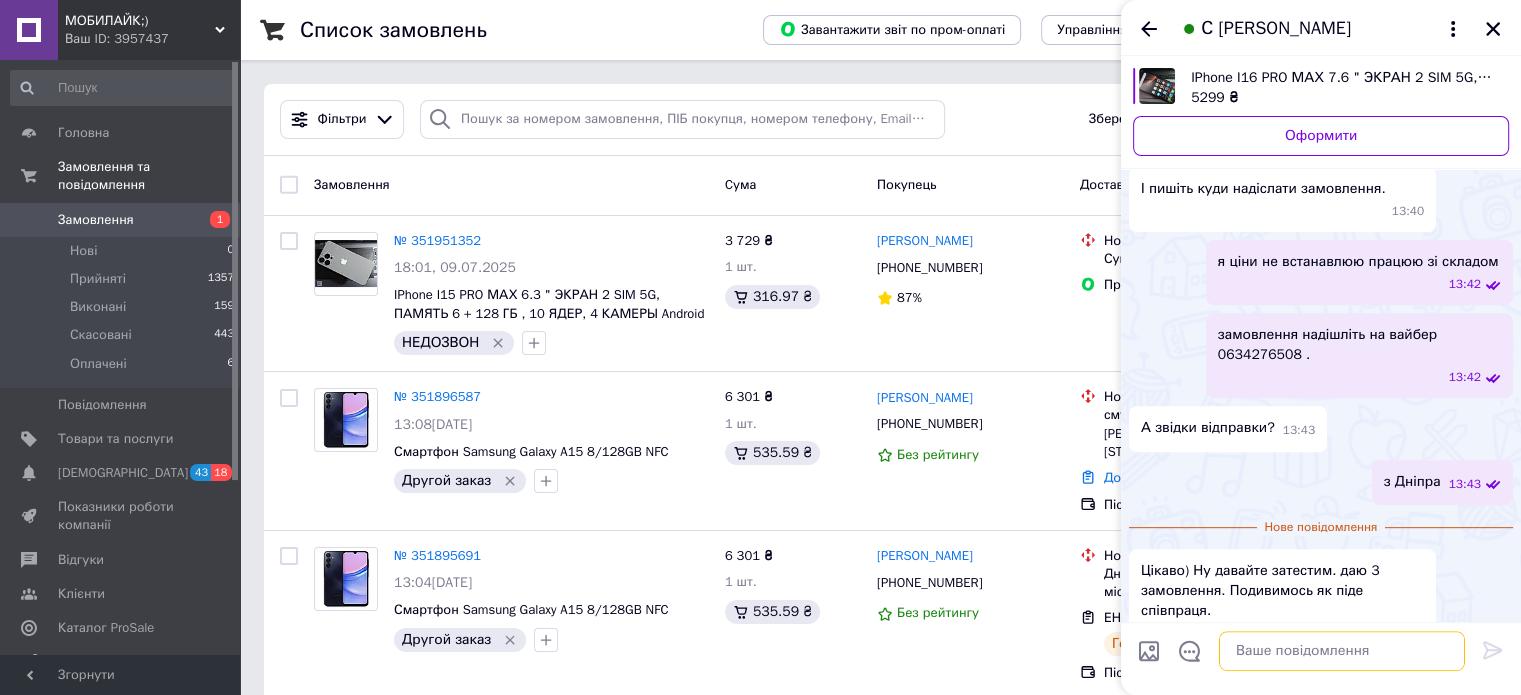 click at bounding box center [1342, 651] 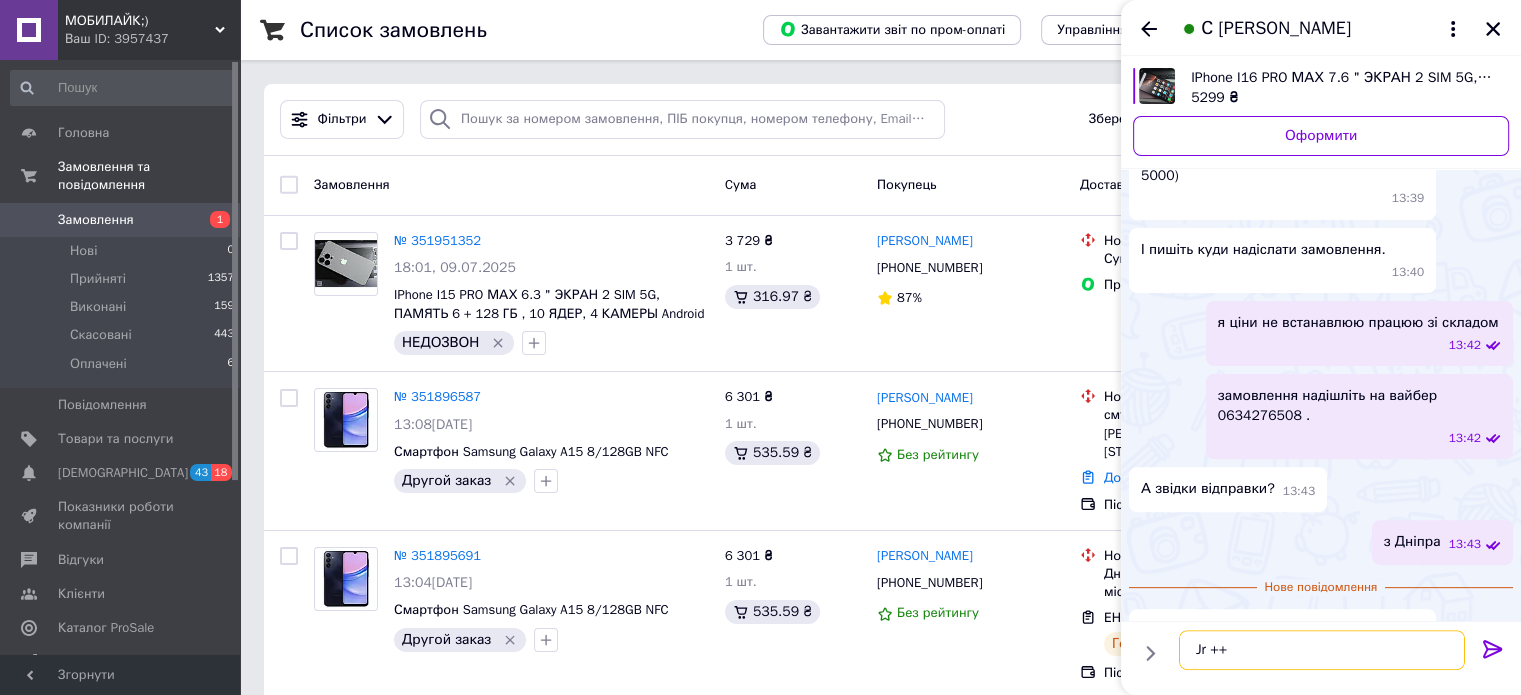 scroll, scrollTop: 640, scrollLeft: 0, axis: vertical 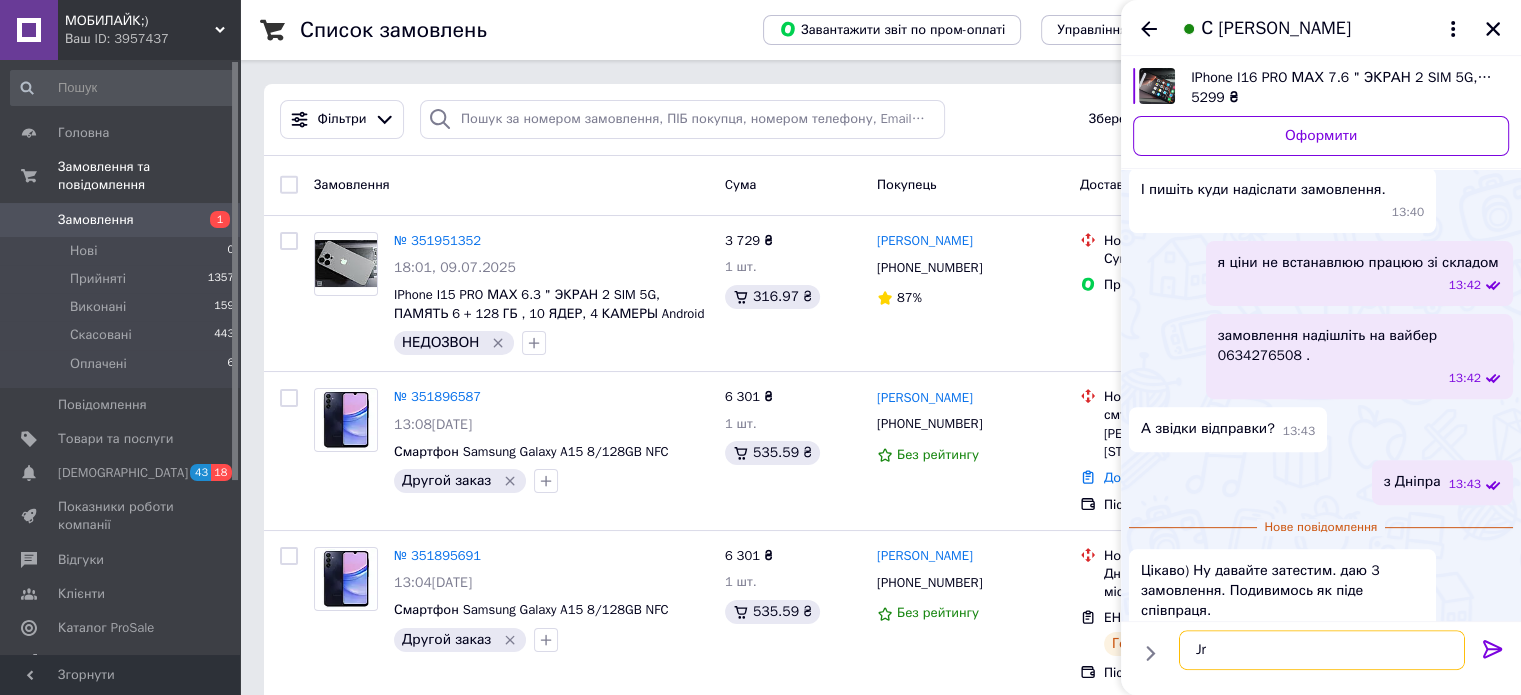 type on "J" 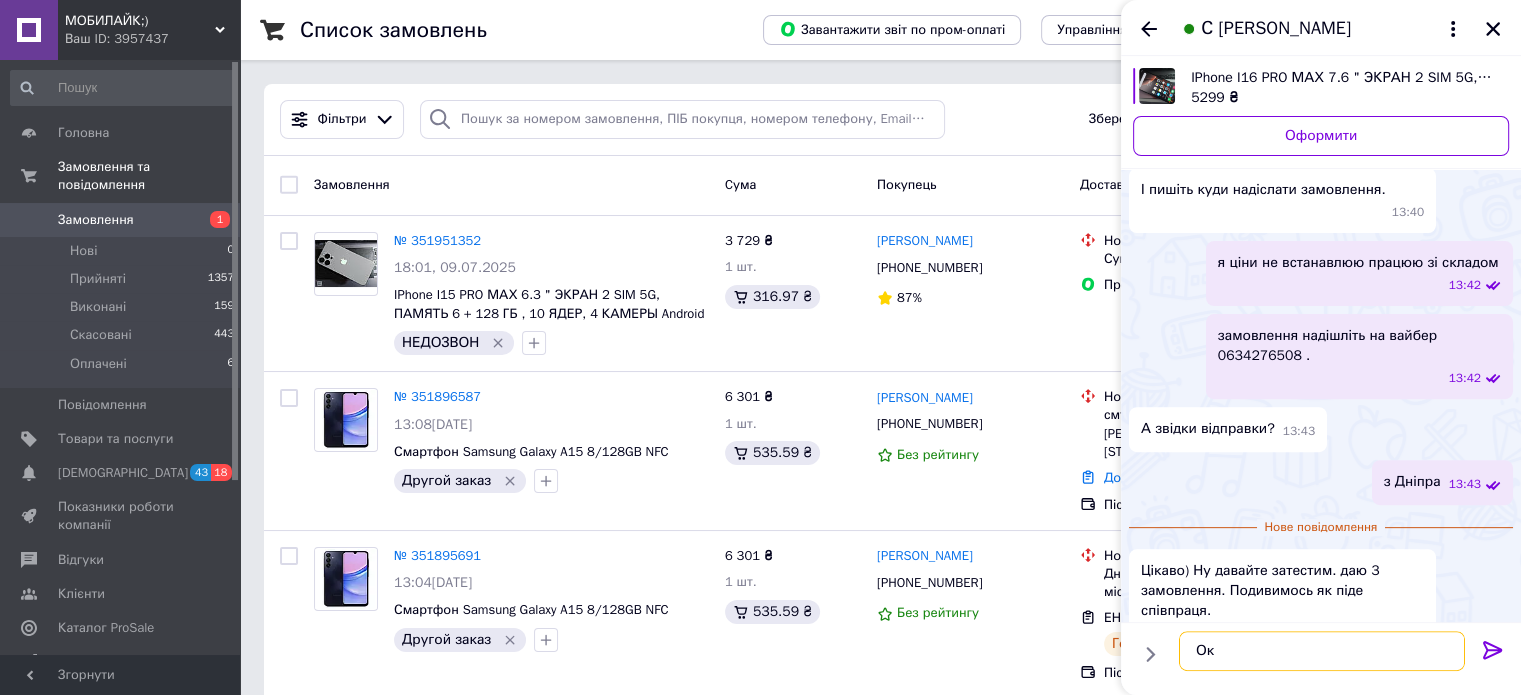 type on "О" 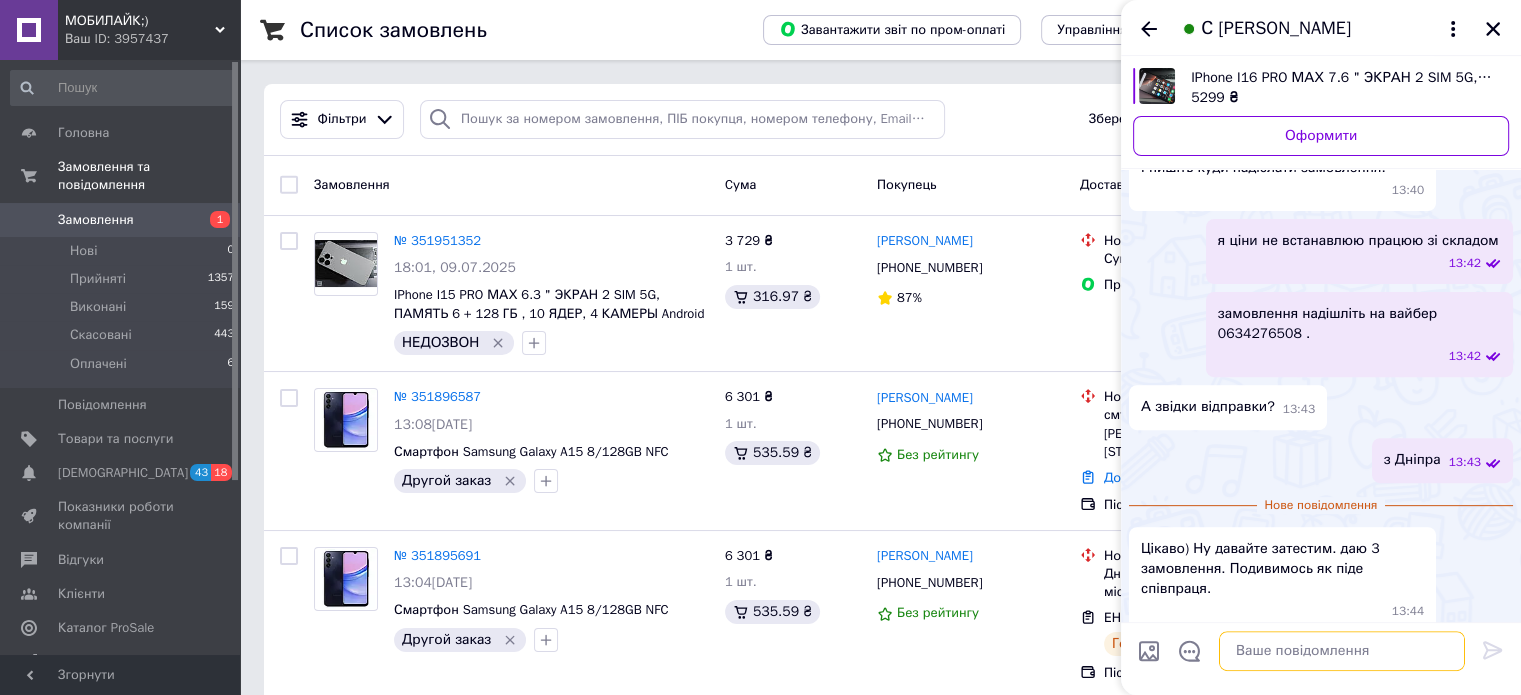 scroll, scrollTop: 674, scrollLeft: 0, axis: vertical 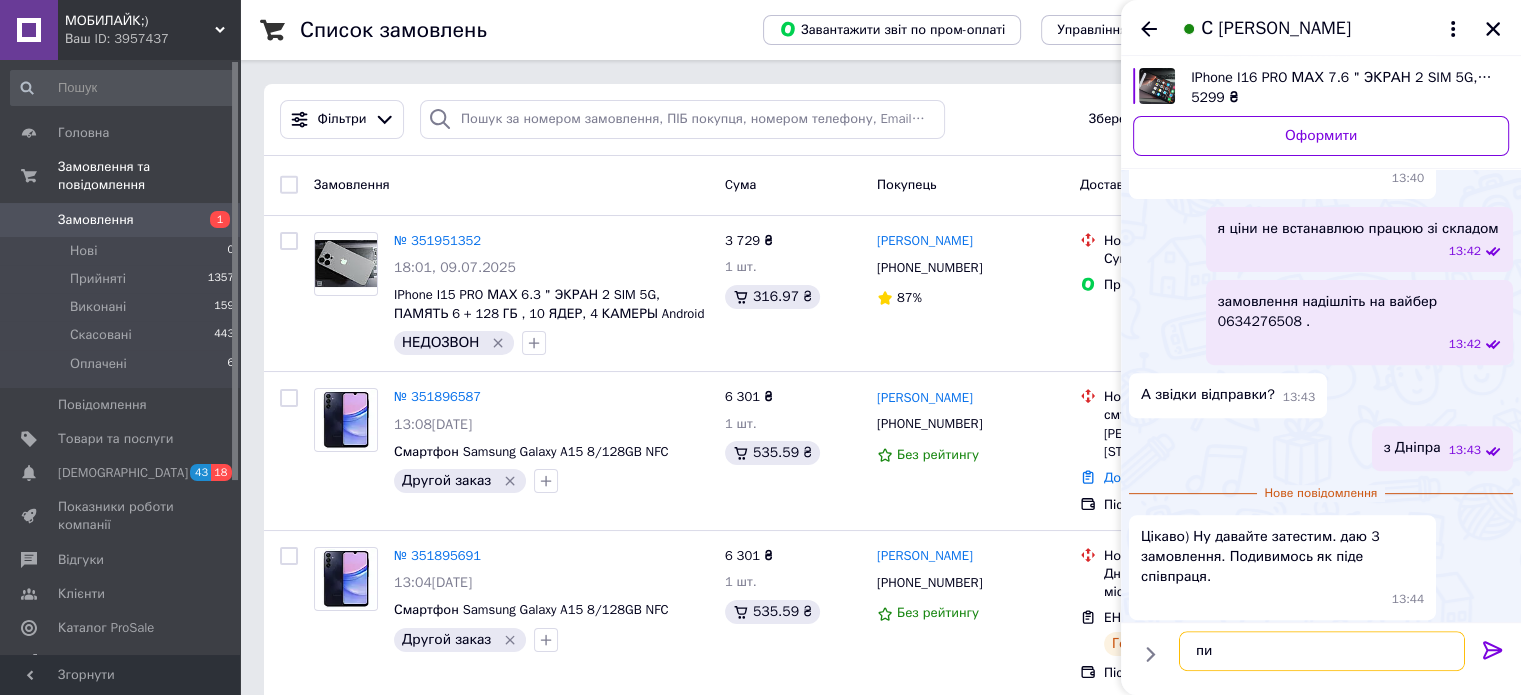 type on "п" 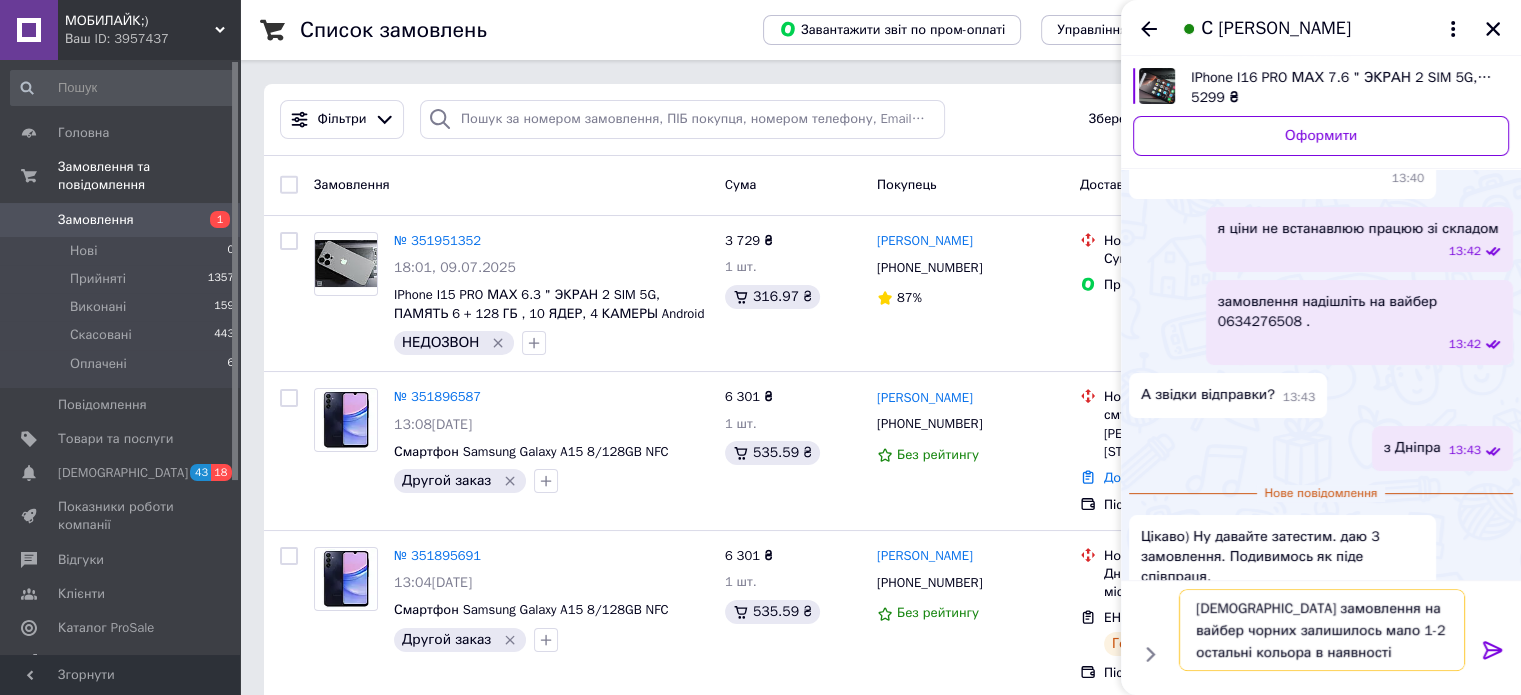 type on "[DEMOGRAPHIC_DATA] замовлення на вайбер чорних залишилось мало 1-2 остальні кольора в наявності" 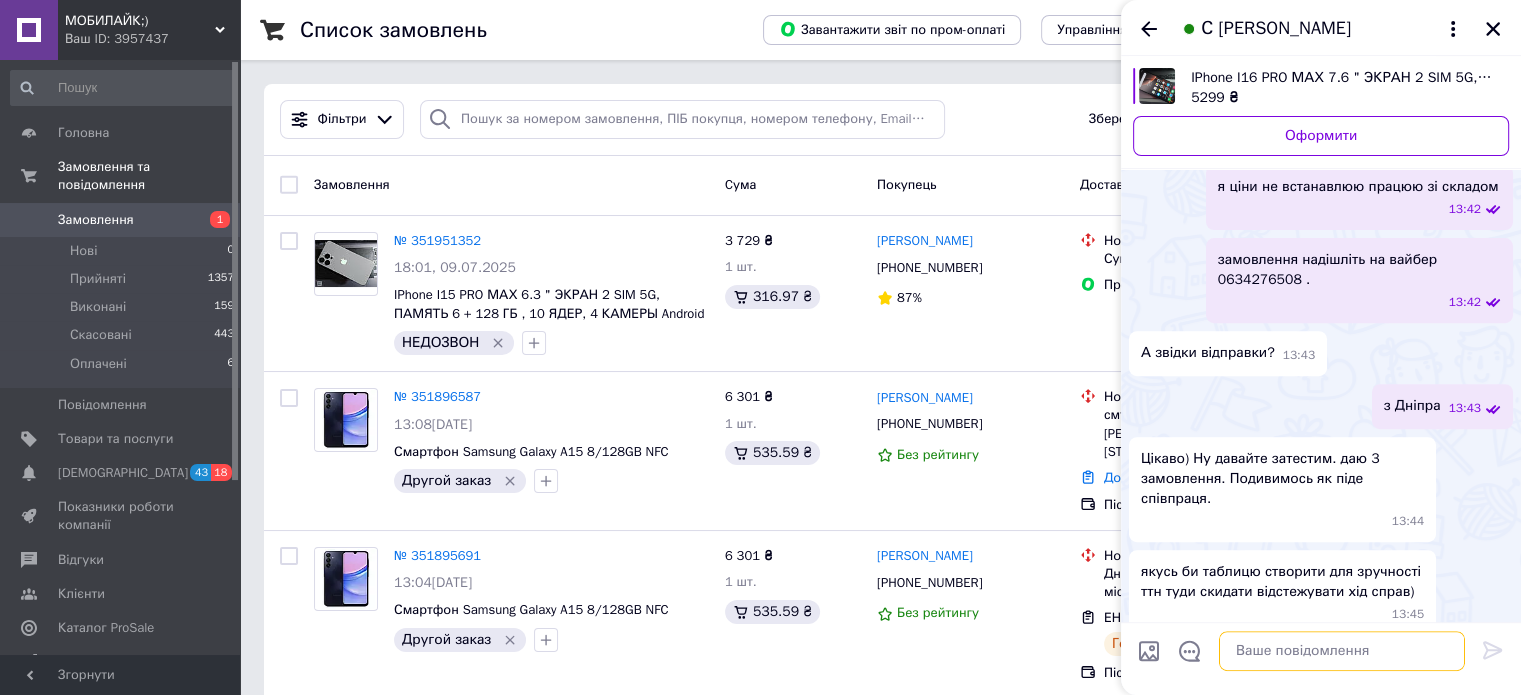 scroll, scrollTop: 751, scrollLeft: 0, axis: vertical 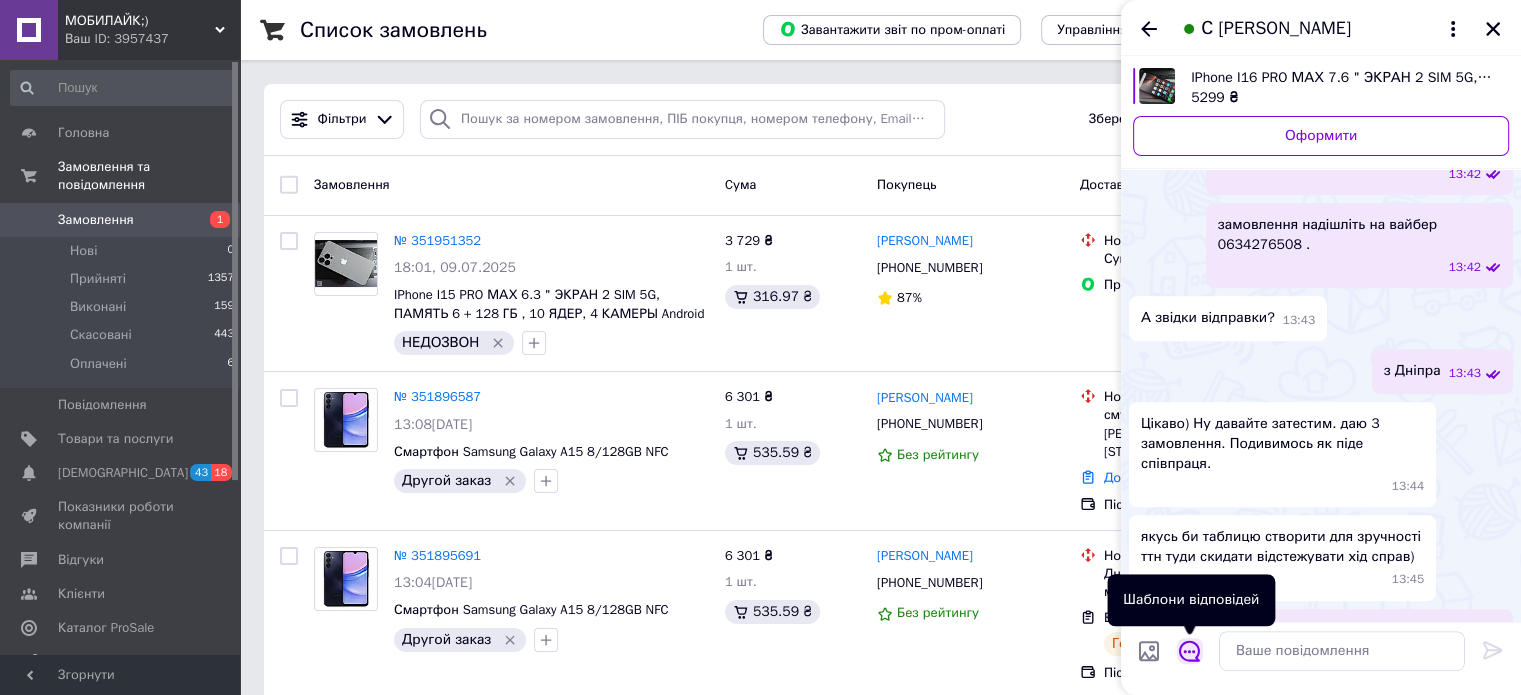 click 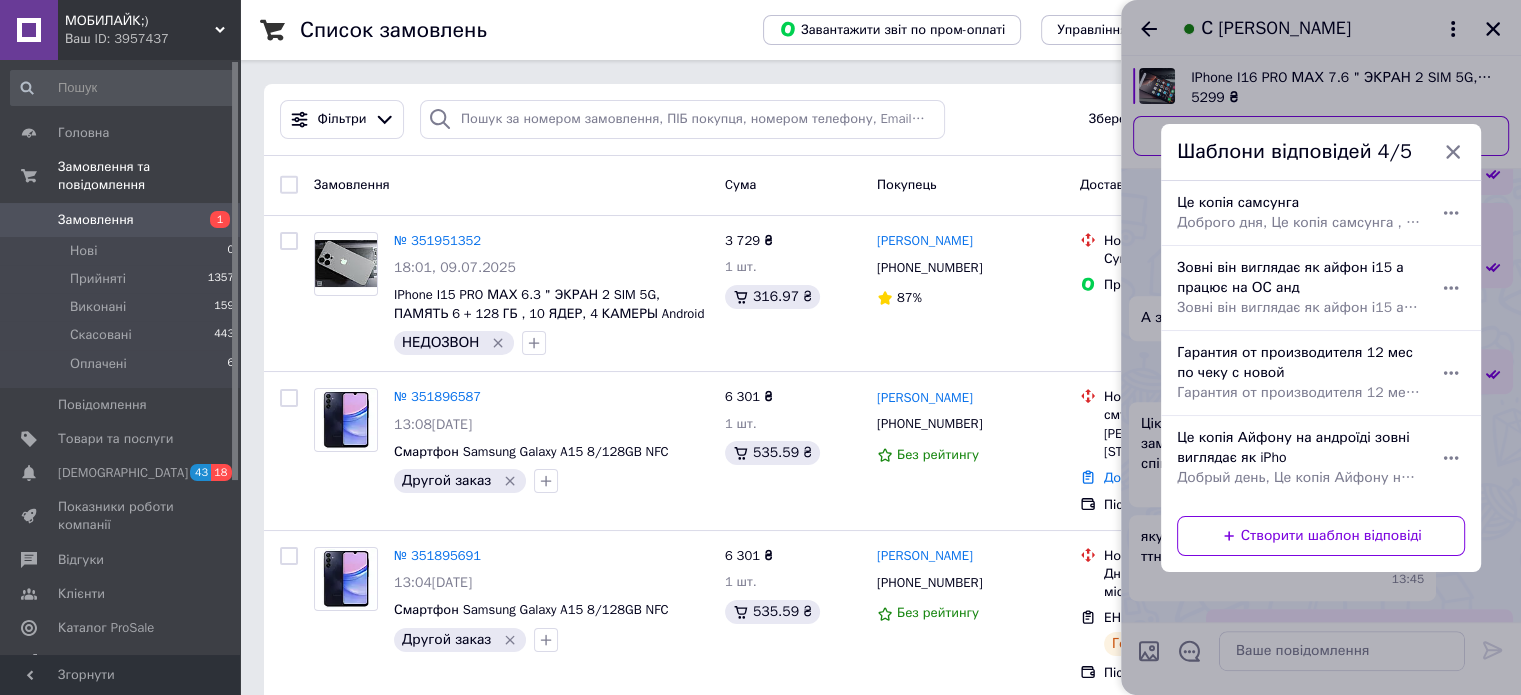 click on "Доброго дня, Це копія самсунга , ціна актуальна" at bounding box center (1299, 223) 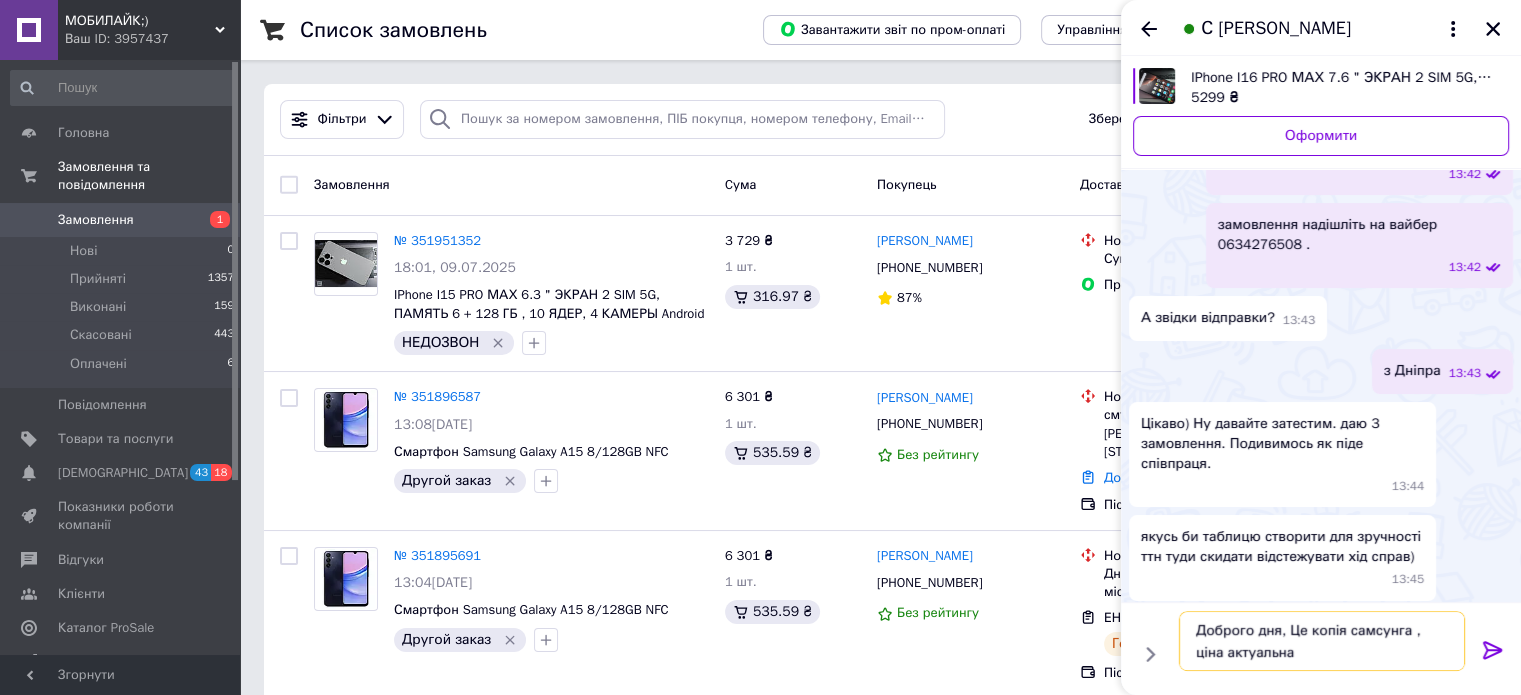 drag, startPoint x: 1286, startPoint y: 632, endPoint x: 1192, endPoint y: 629, distance: 94.04786 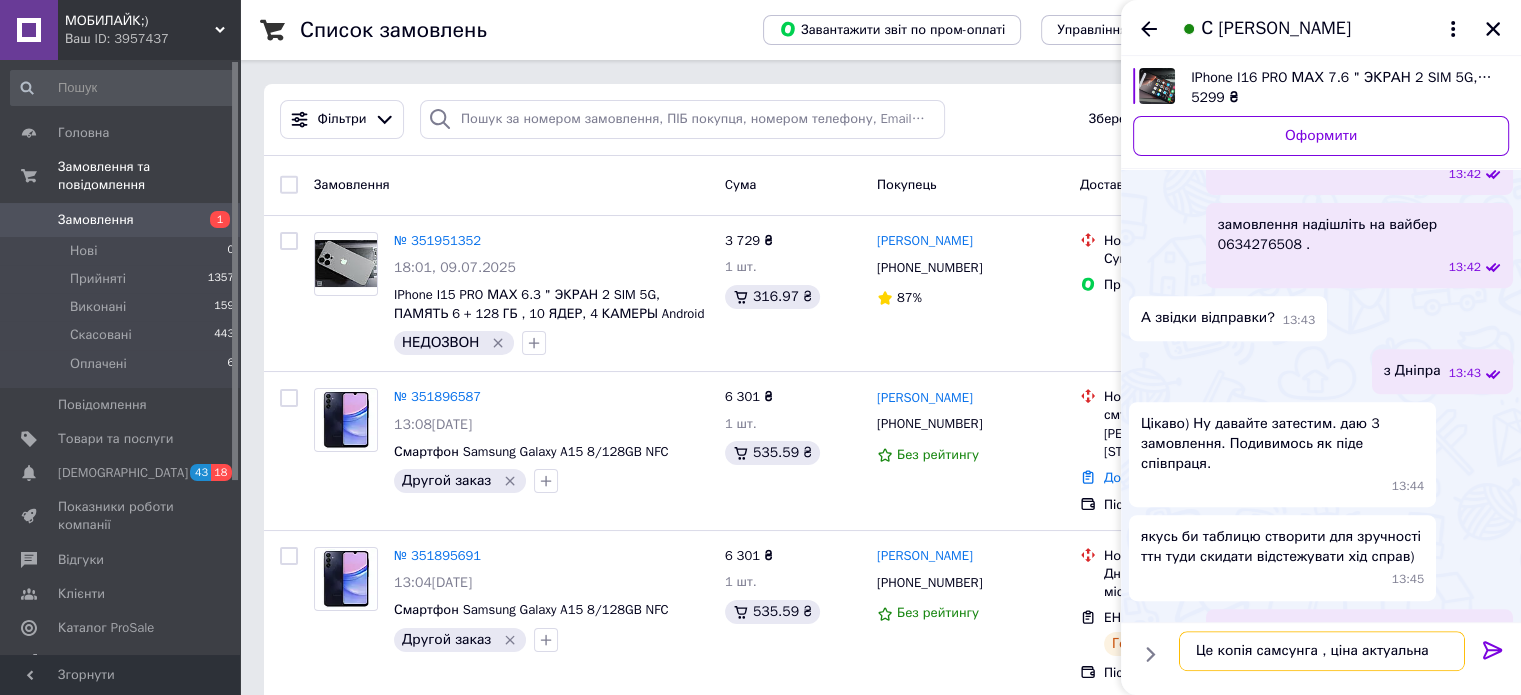 click on "Це копія самсунга , ціна актуальна" at bounding box center [1322, 651] 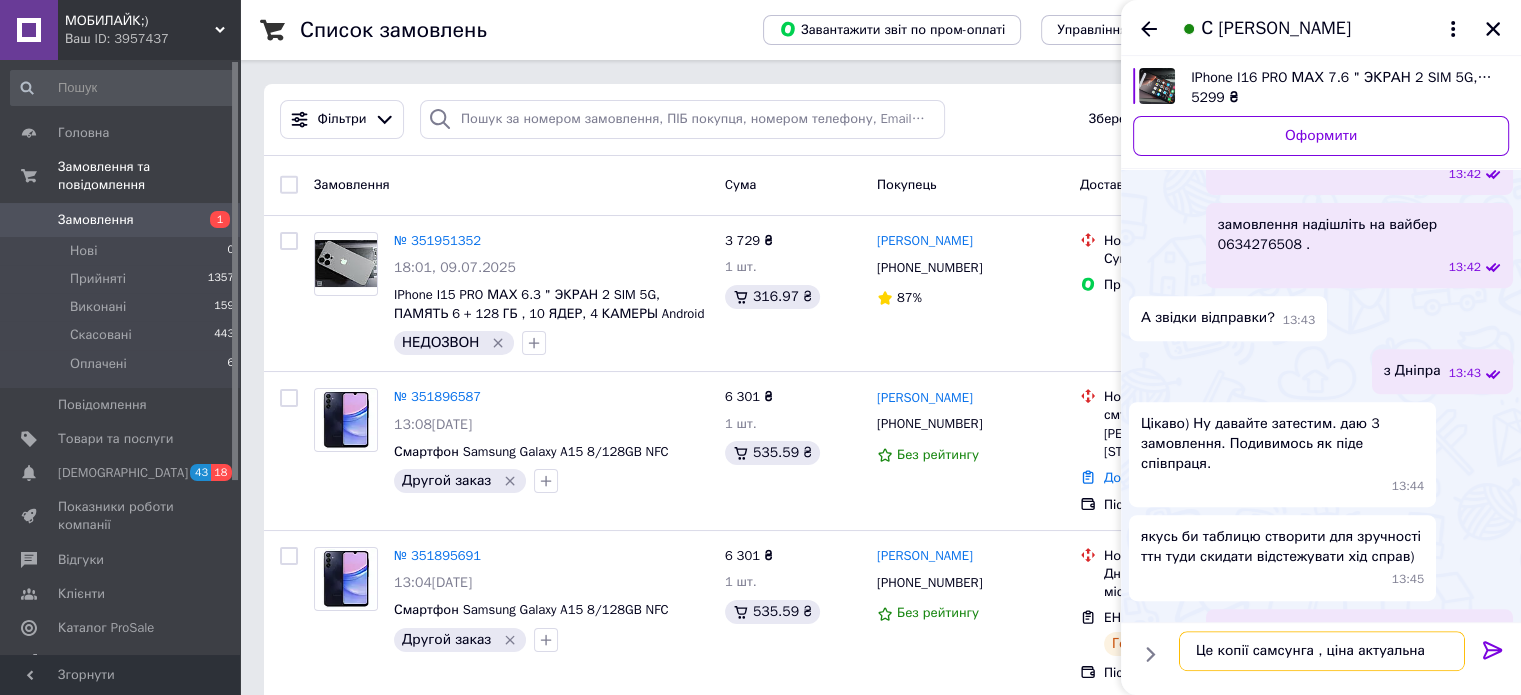 drag, startPoint x: 1429, startPoint y: 651, endPoint x: 1314, endPoint y: 663, distance: 115.62439 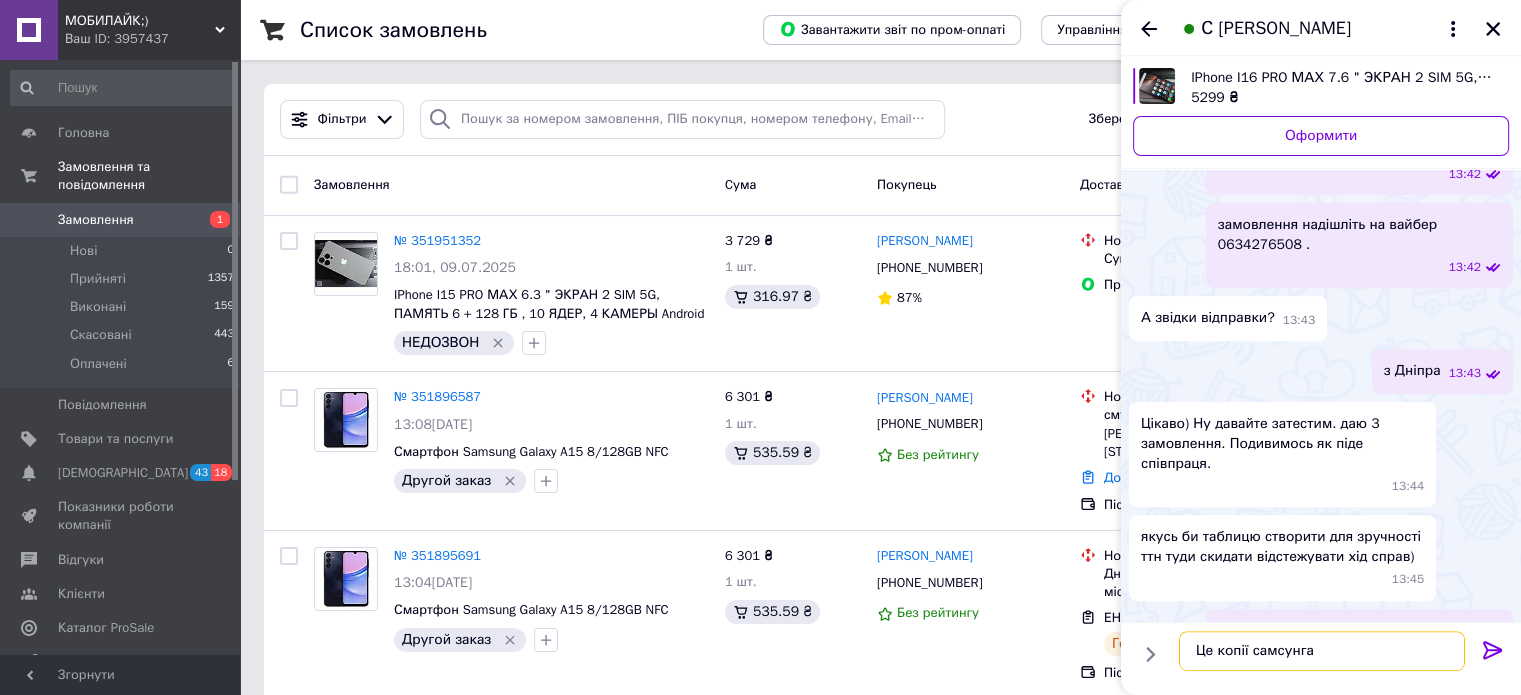 type on "Це копії самсунга" 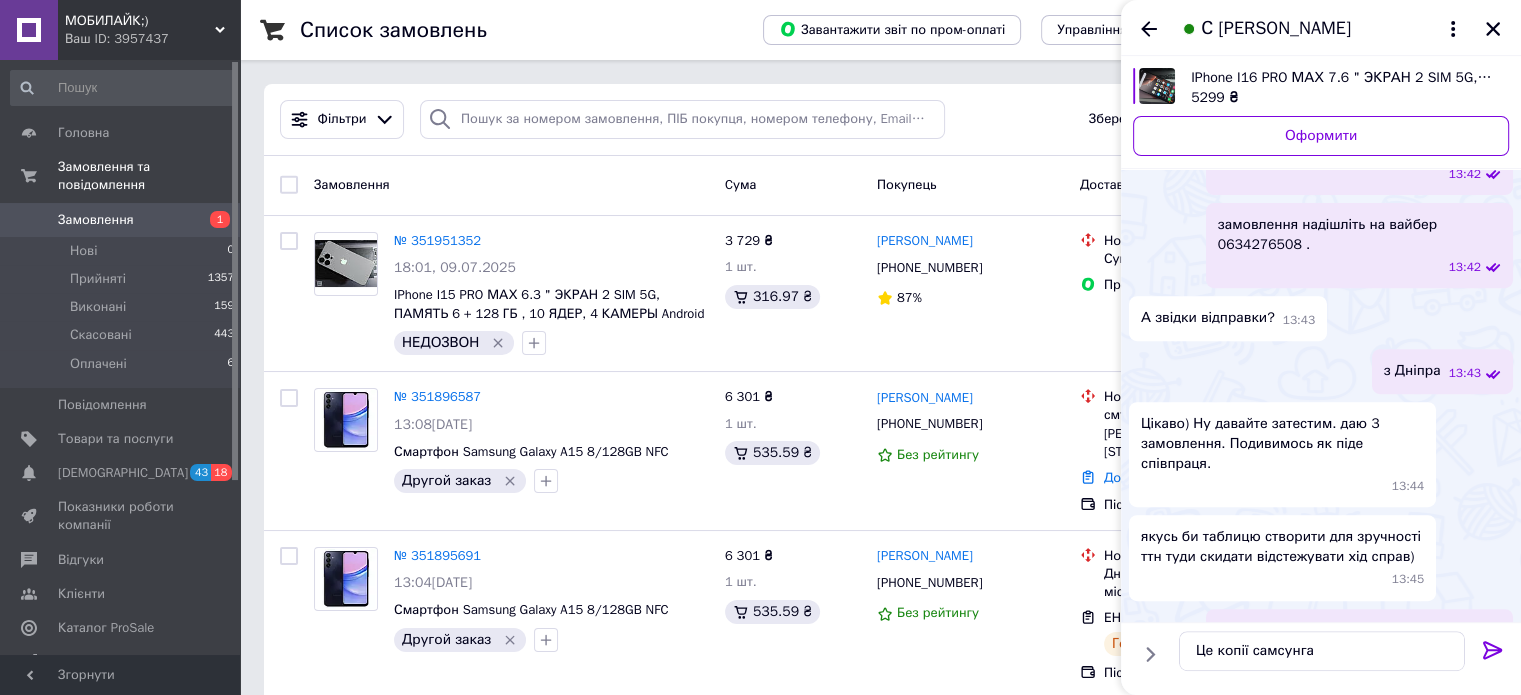 click 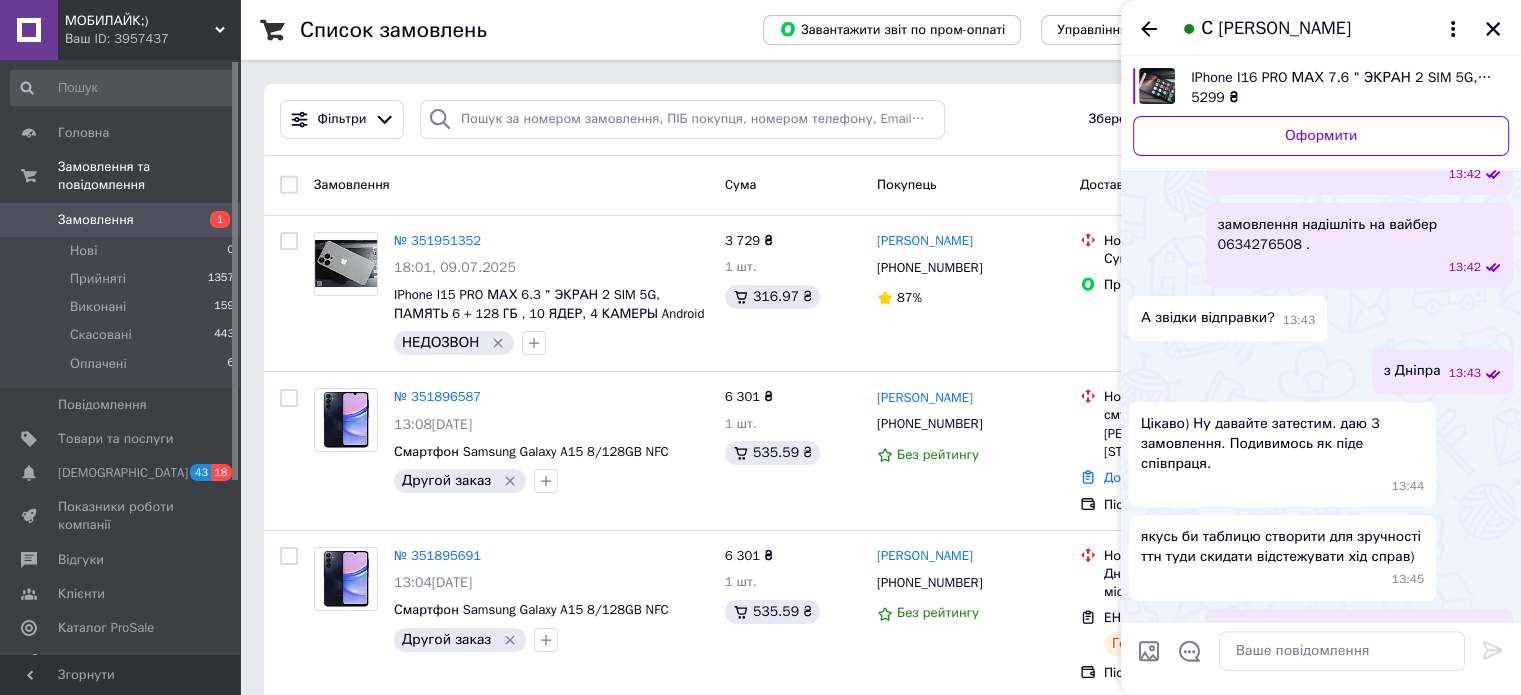 scroll, scrollTop: 804, scrollLeft: 0, axis: vertical 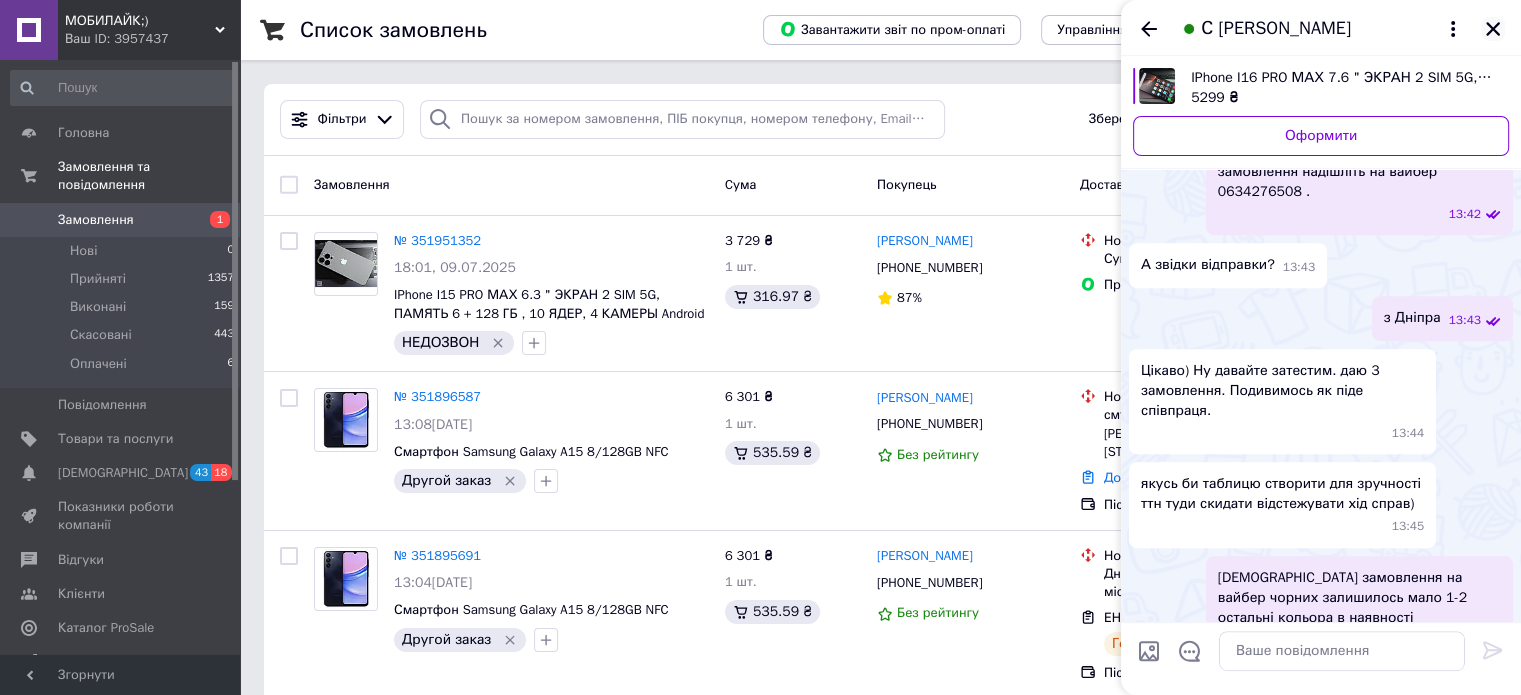 click 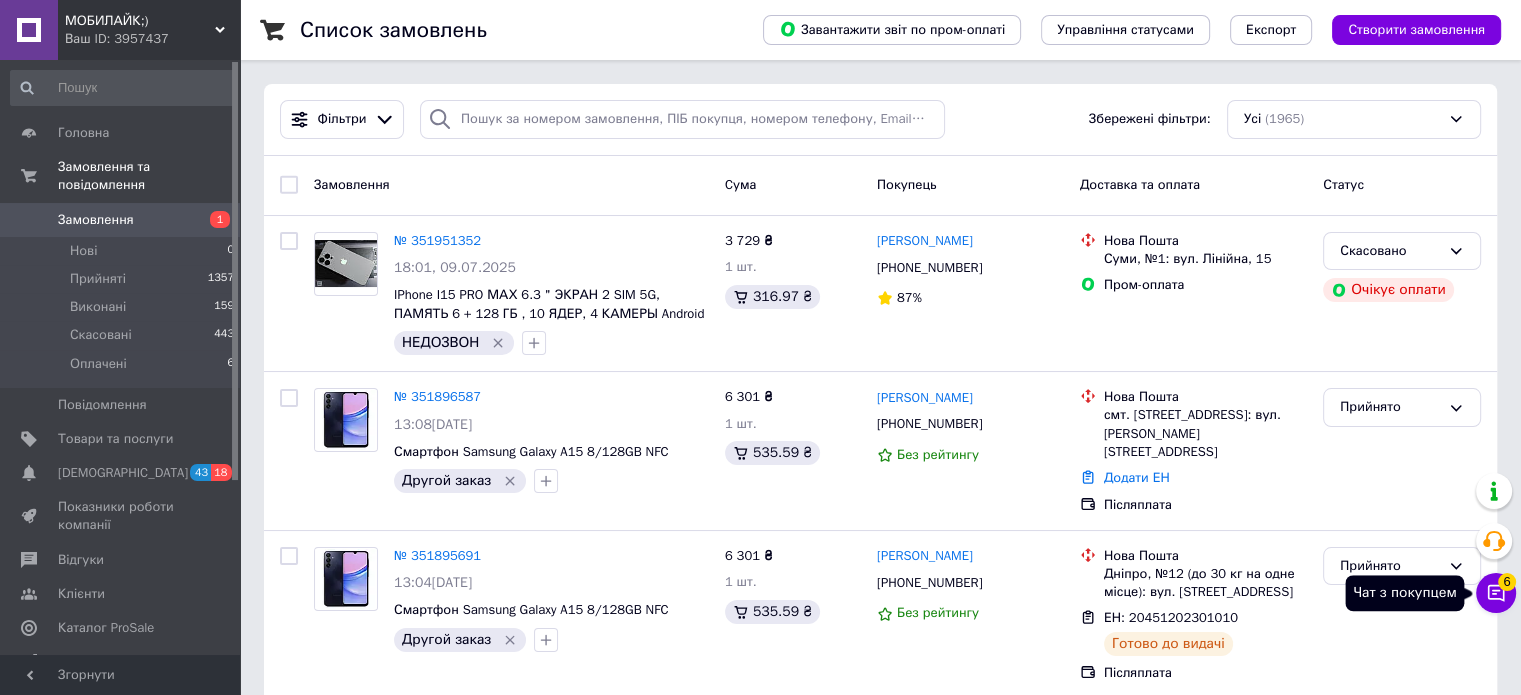 click on "6" at bounding box center [1507, 582] 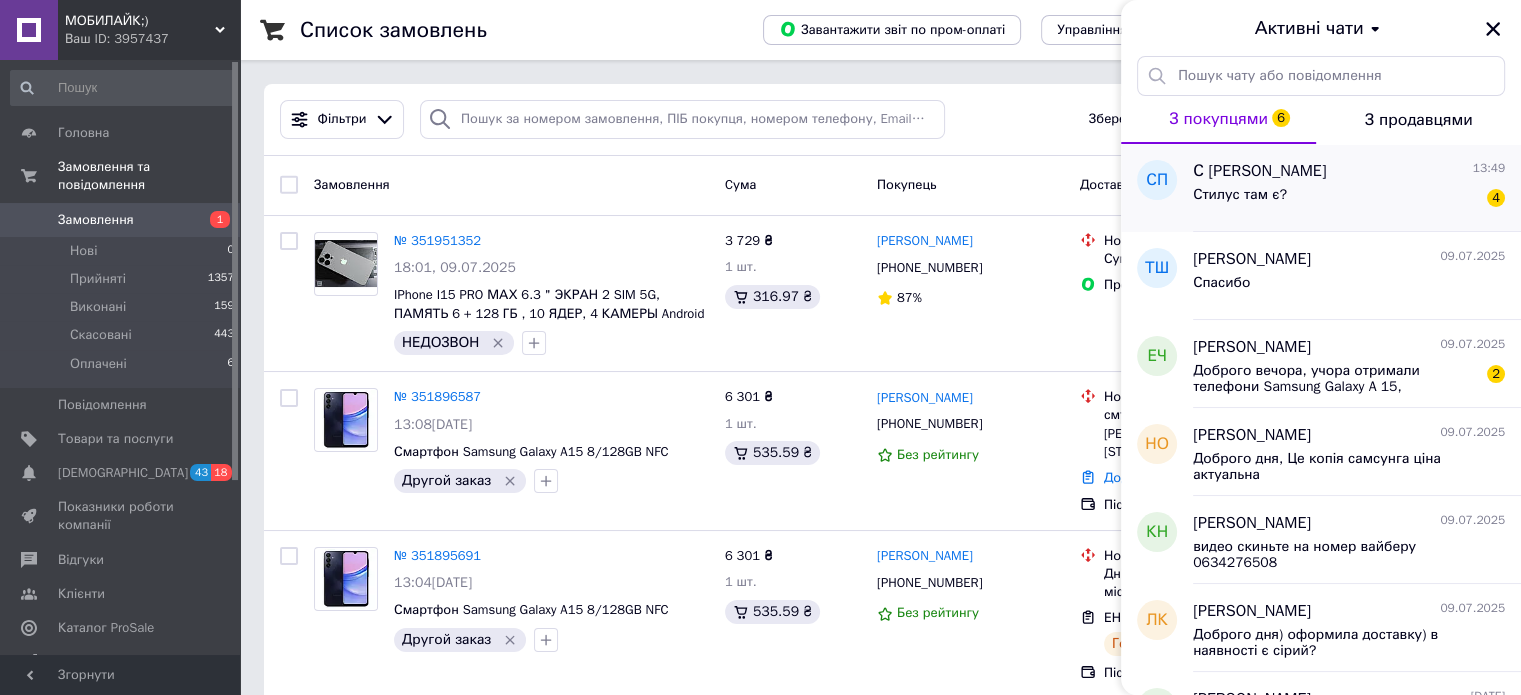 click on "Стилус там є? 4" at bounding box center [1349, 199] 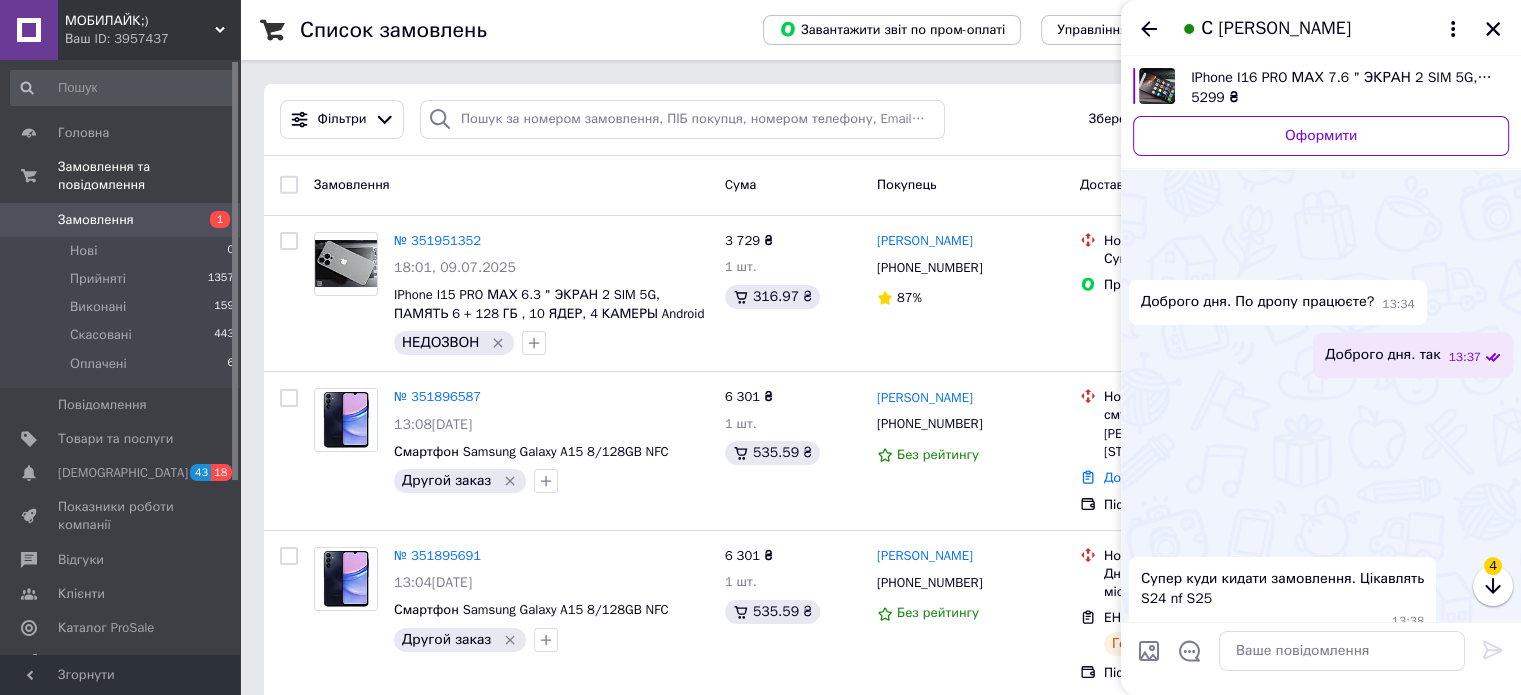 scroll, scrollTop: 1155, scrollLeft: 0, axis: vertical 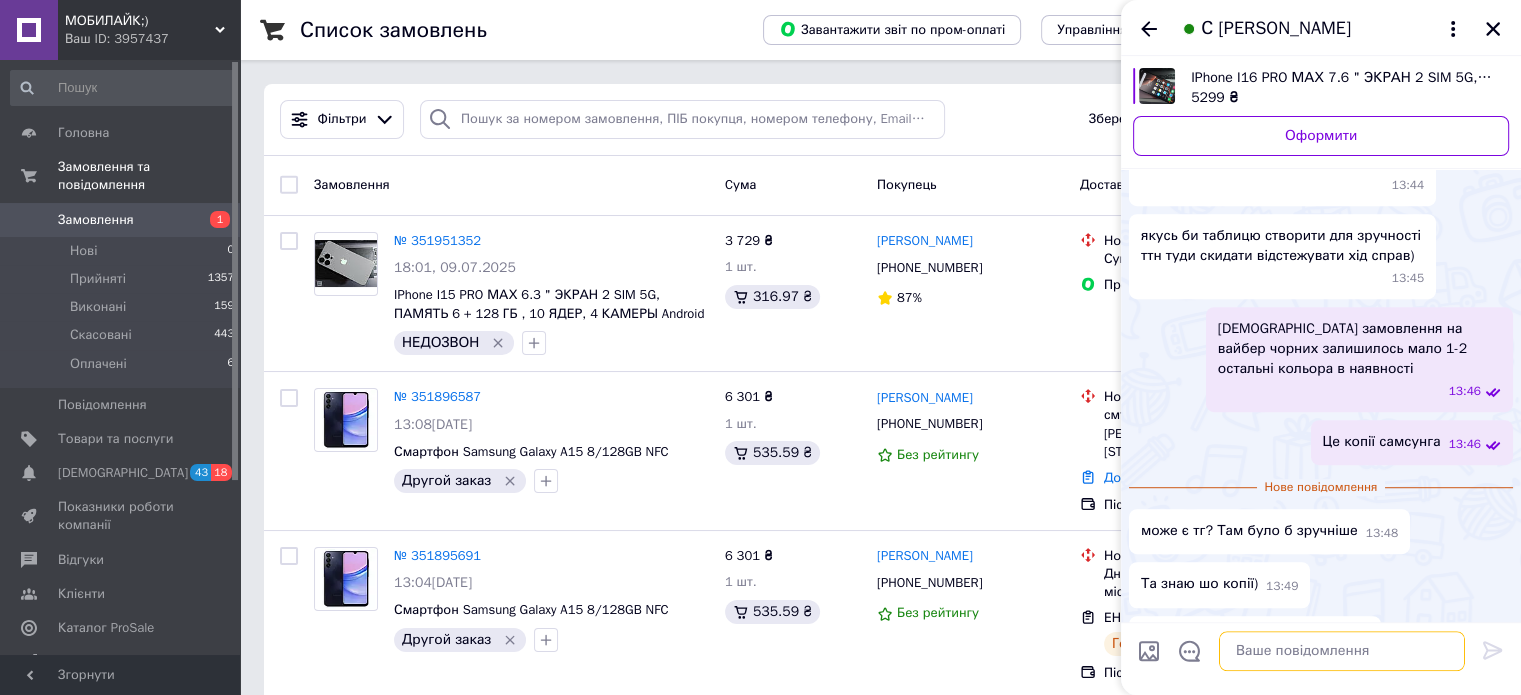 click at bounding box center (1342, 651) 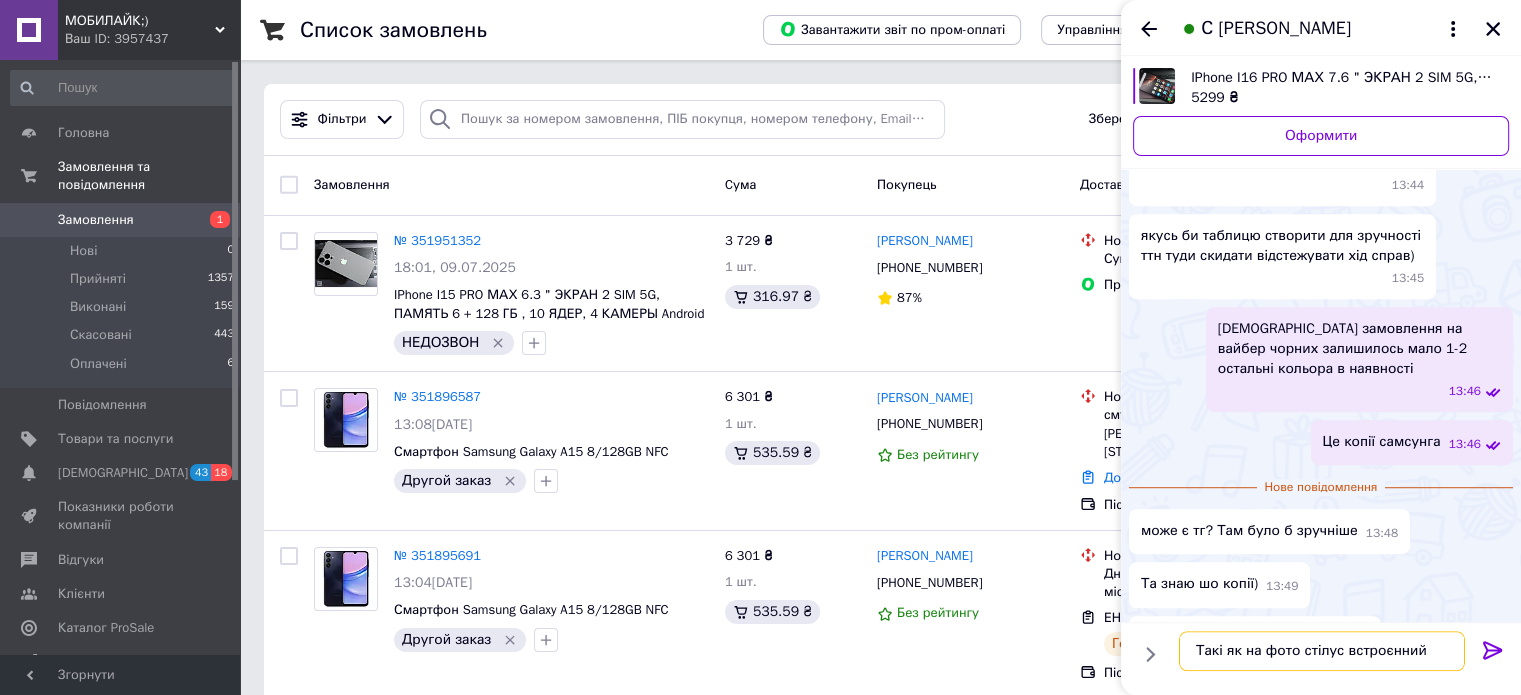 type on "Такі як на фото стілус встроєнний" 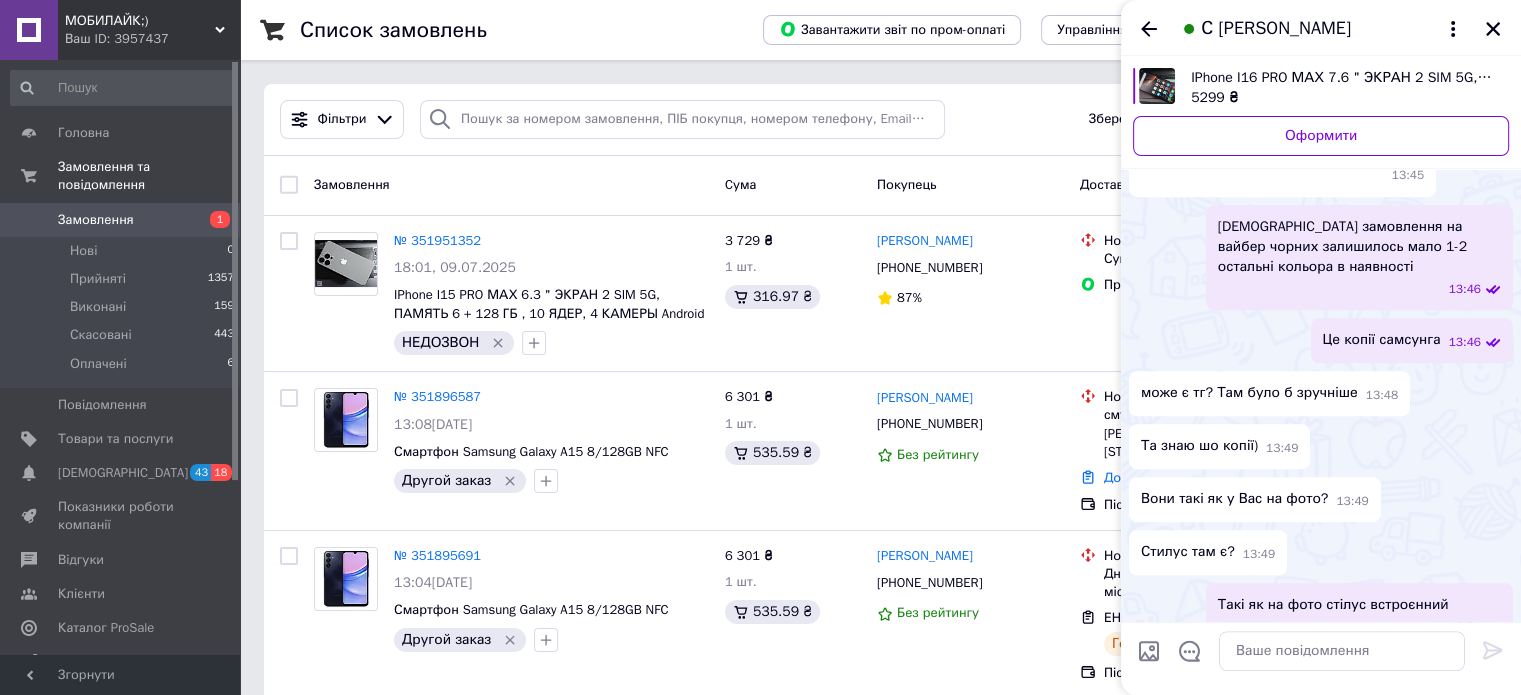 scroll, scrollTop: 1069, scrollLeft: 0, axis: vertical 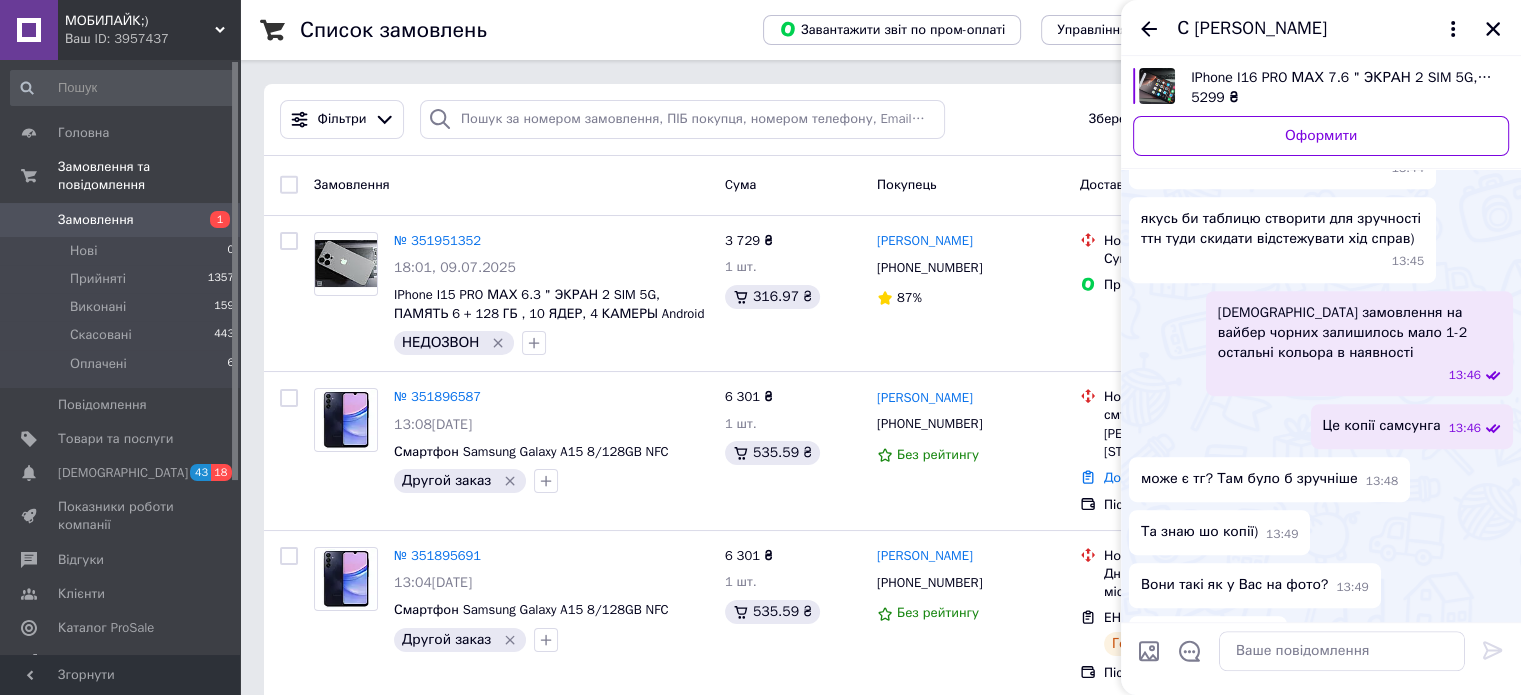 click on "Та знаю шо копії) 13:49" at bounding box center [1321, 532] 